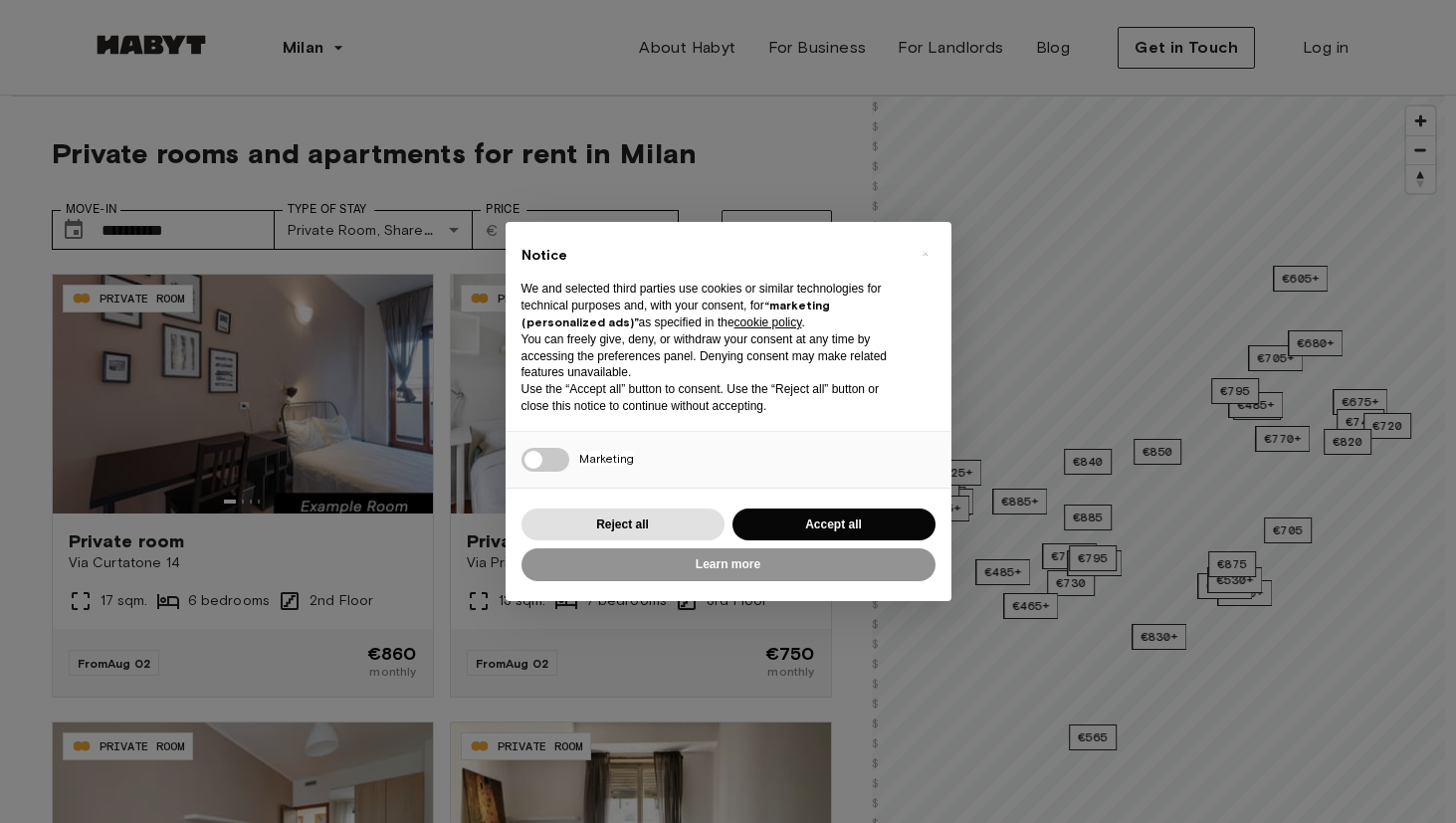 scroll, scrollTop: 0, scrollLeft: 0, axis: both 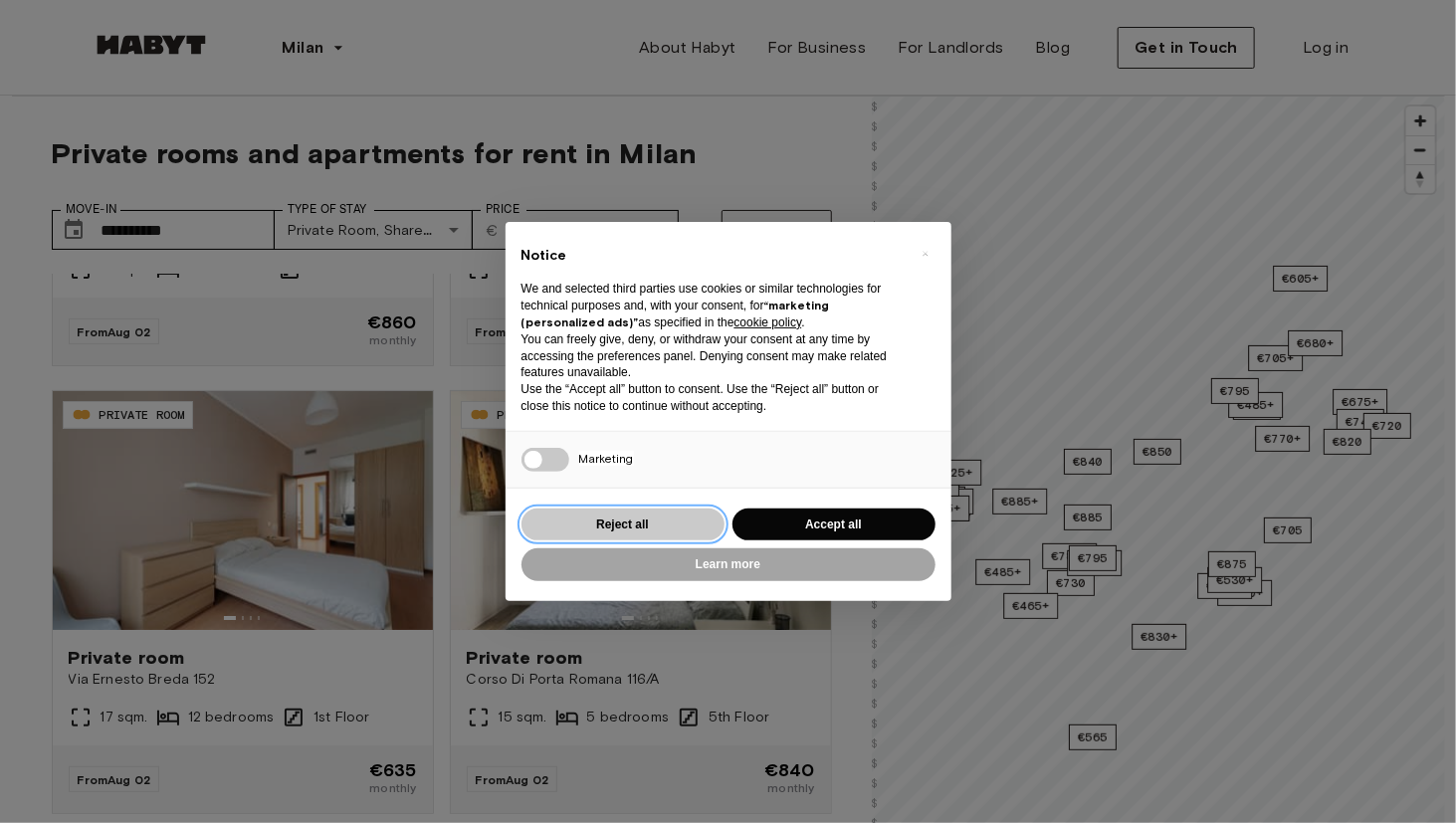 click on "Reject all" at bounding box center (623, 524) 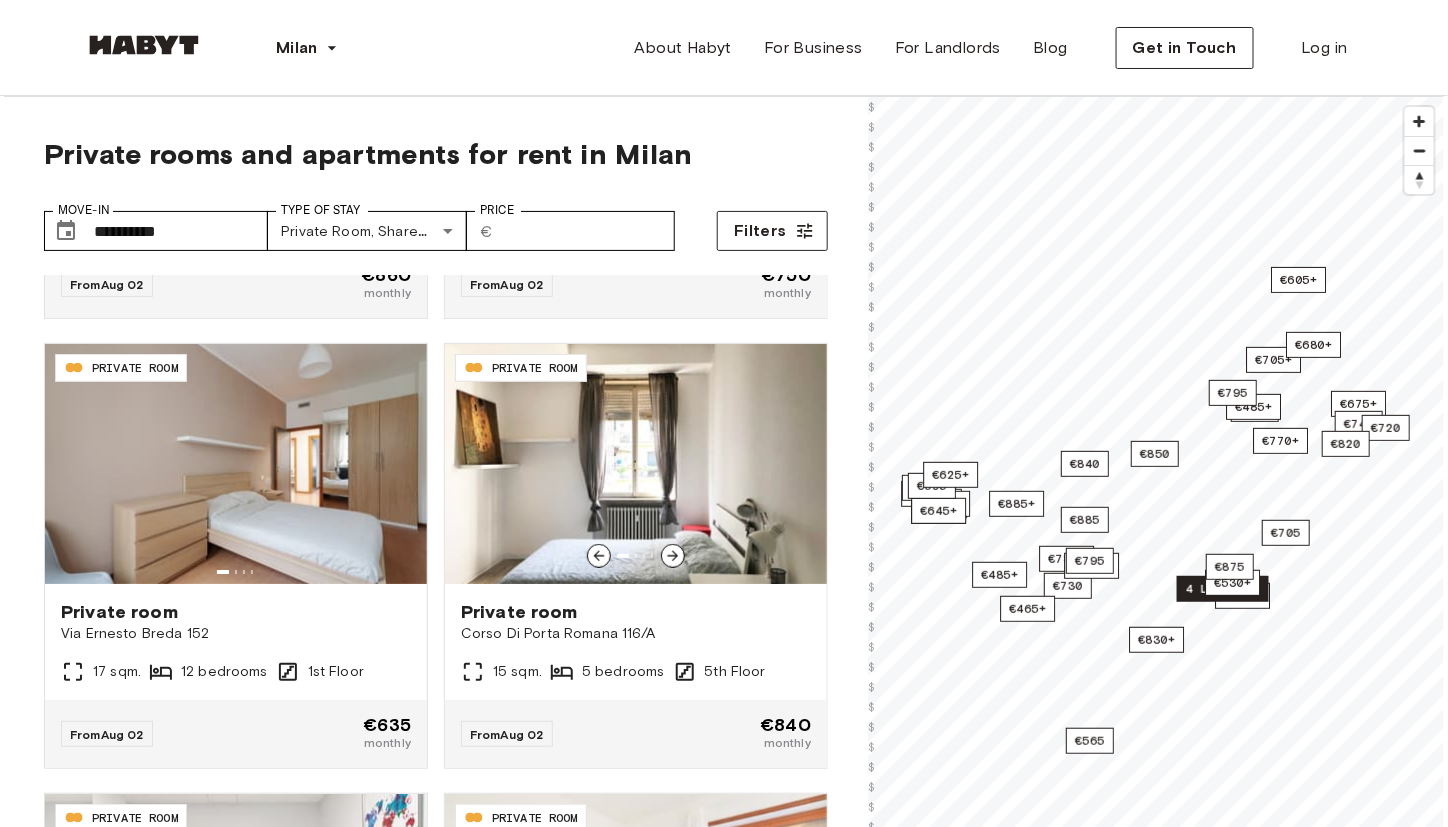scroll, scrollTop: 382, scrollLeft: 0, axis: vertical 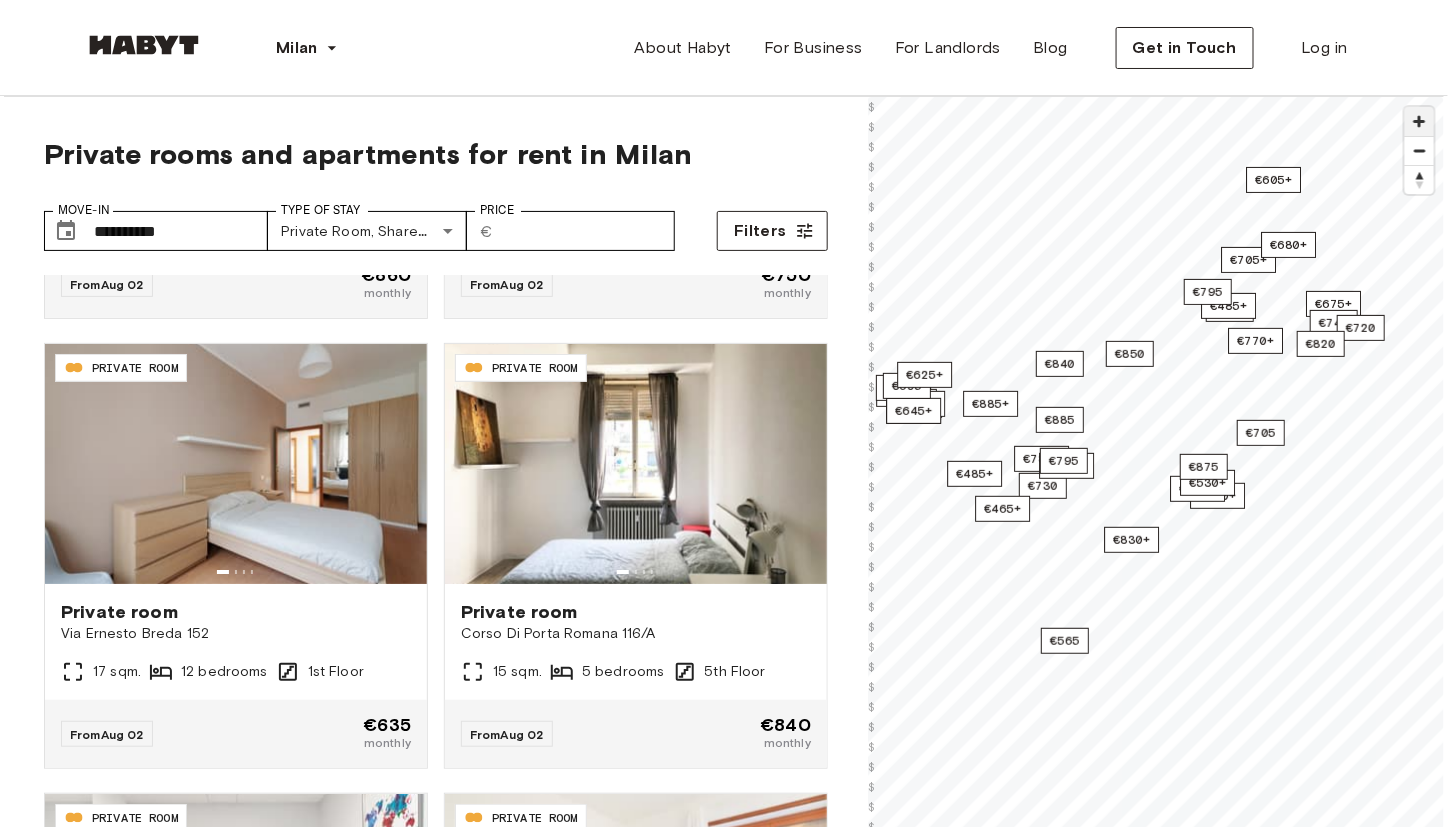 click at bounding box center (1419, 121) 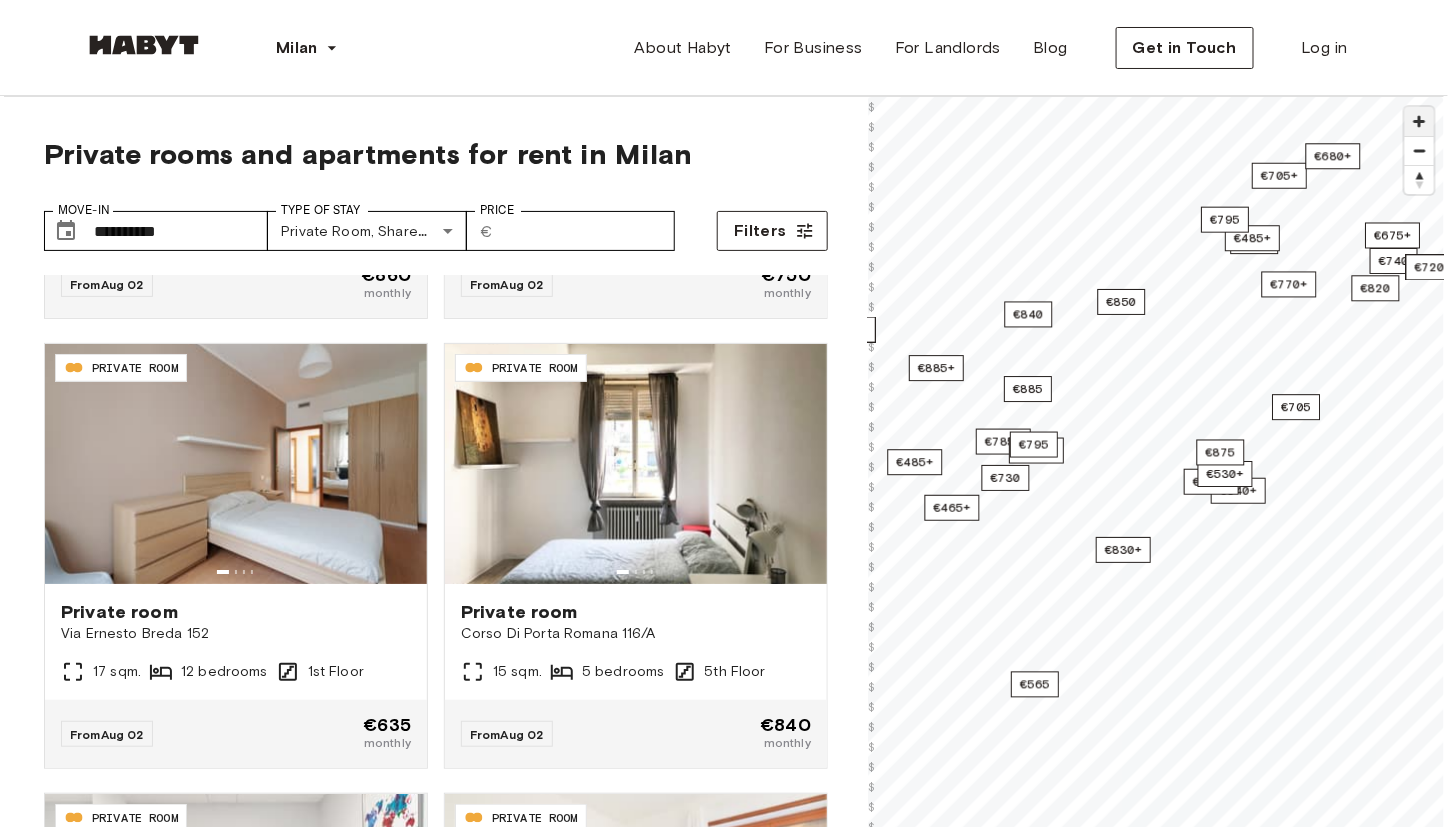 click at bounding box center [1419, 121] 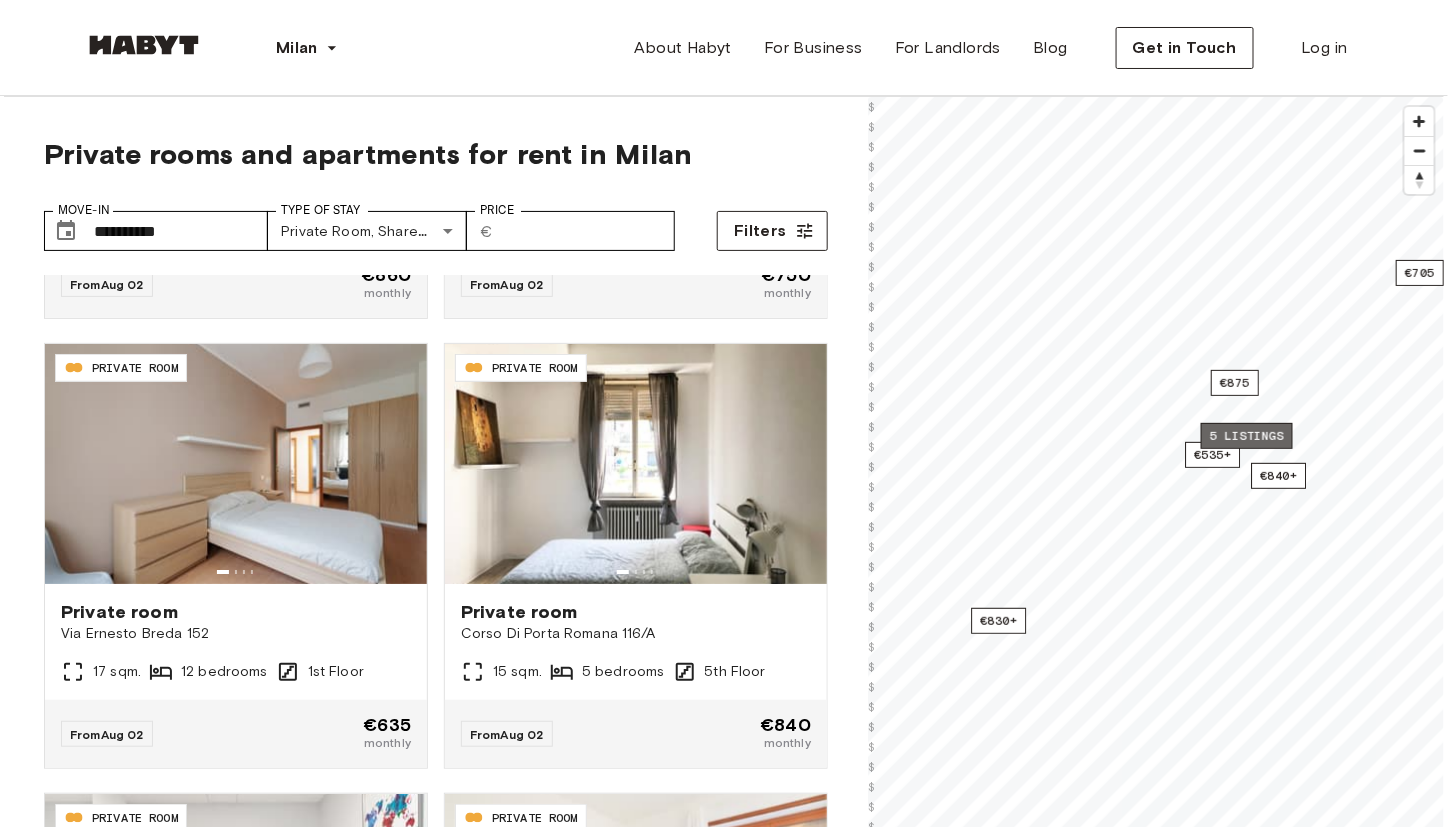 click on "5 listings" at bounding box center (1247, 436) 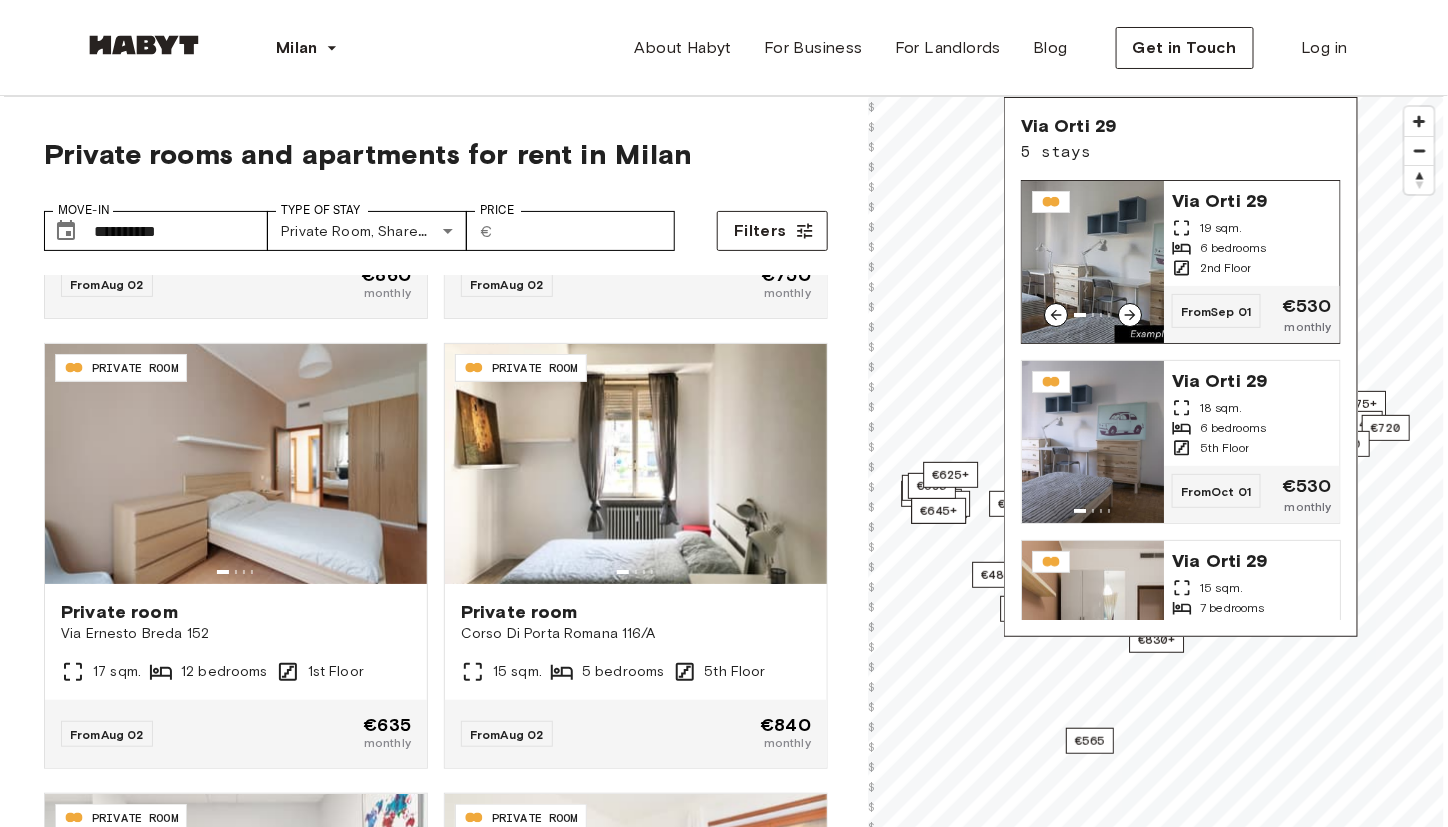 click on "6 bedrooms" at bounding box center [1252, 248] 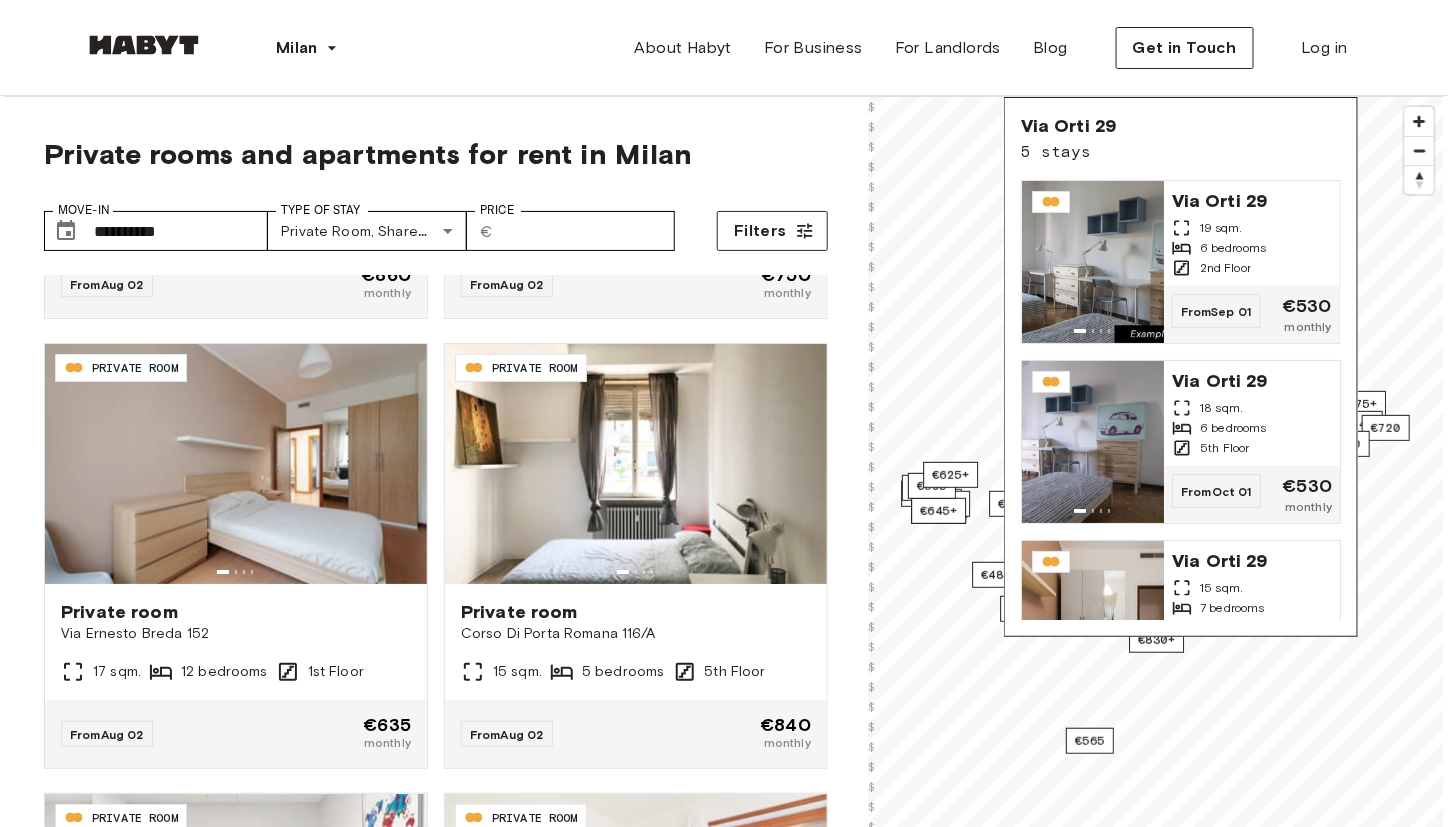 click on "**********" at bounding box center [436, 186] 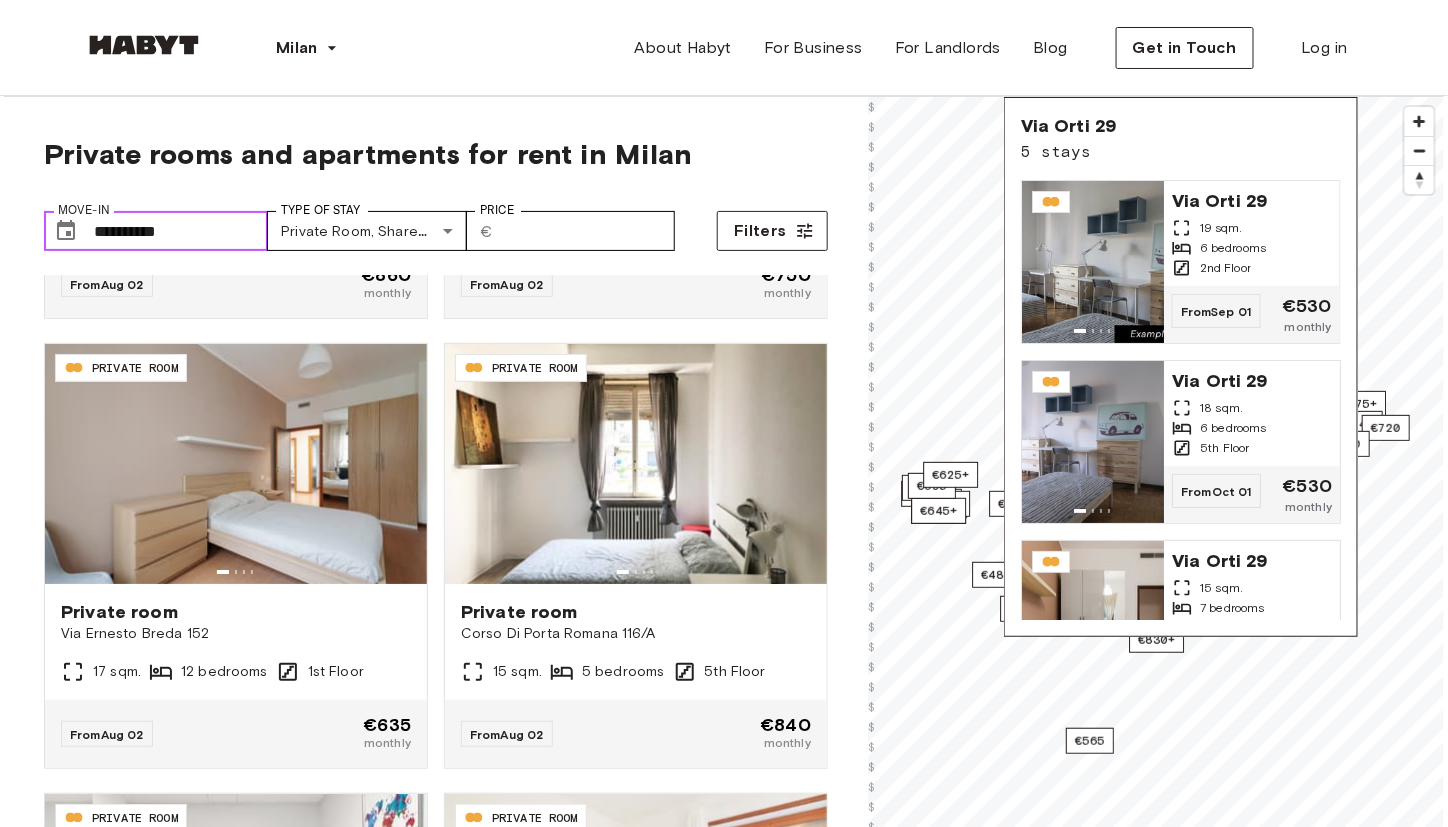 click on "**********" at bounding box center [181, 231] 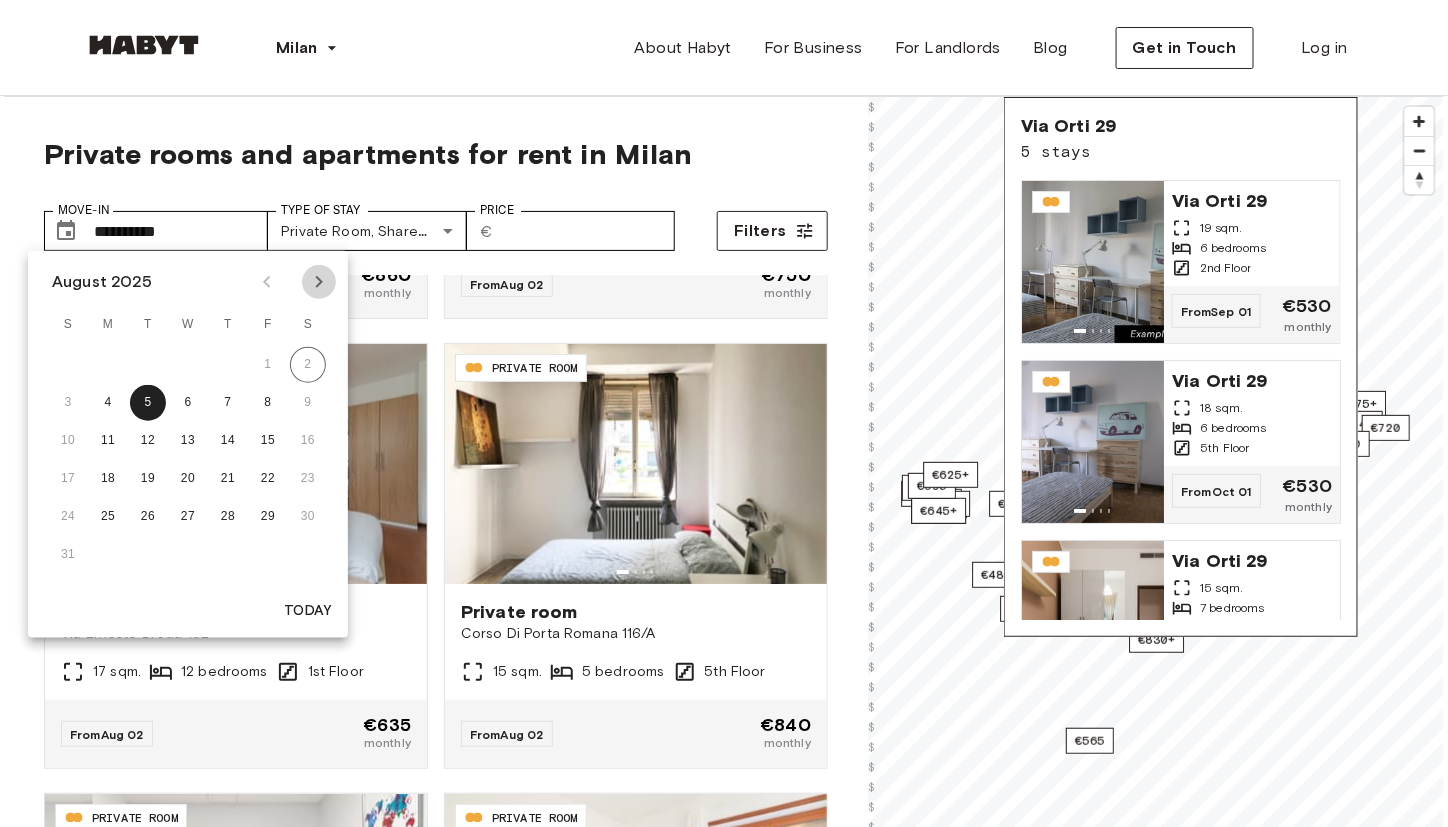 click 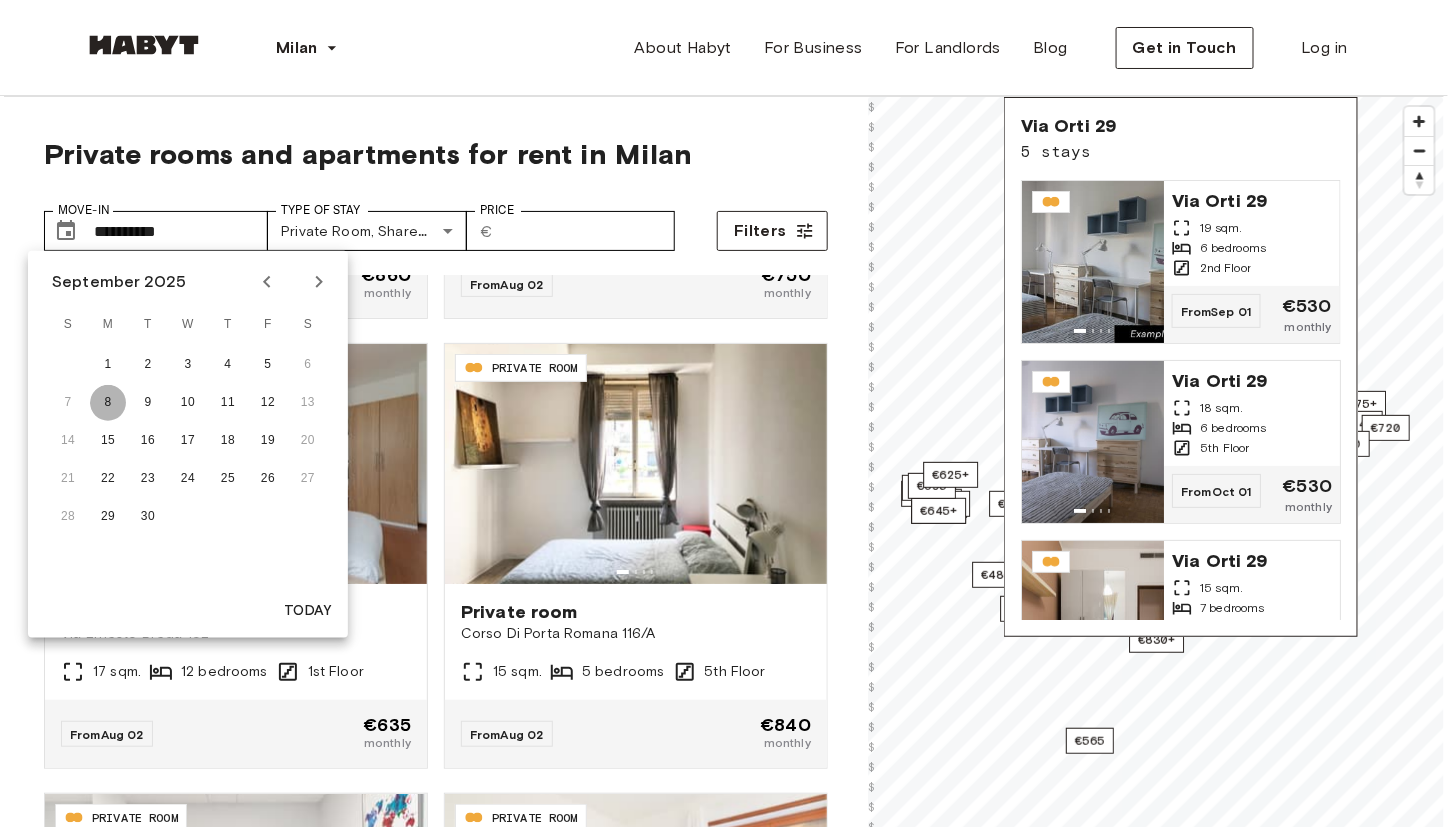 click on "8" at bounding box center [108, 403] 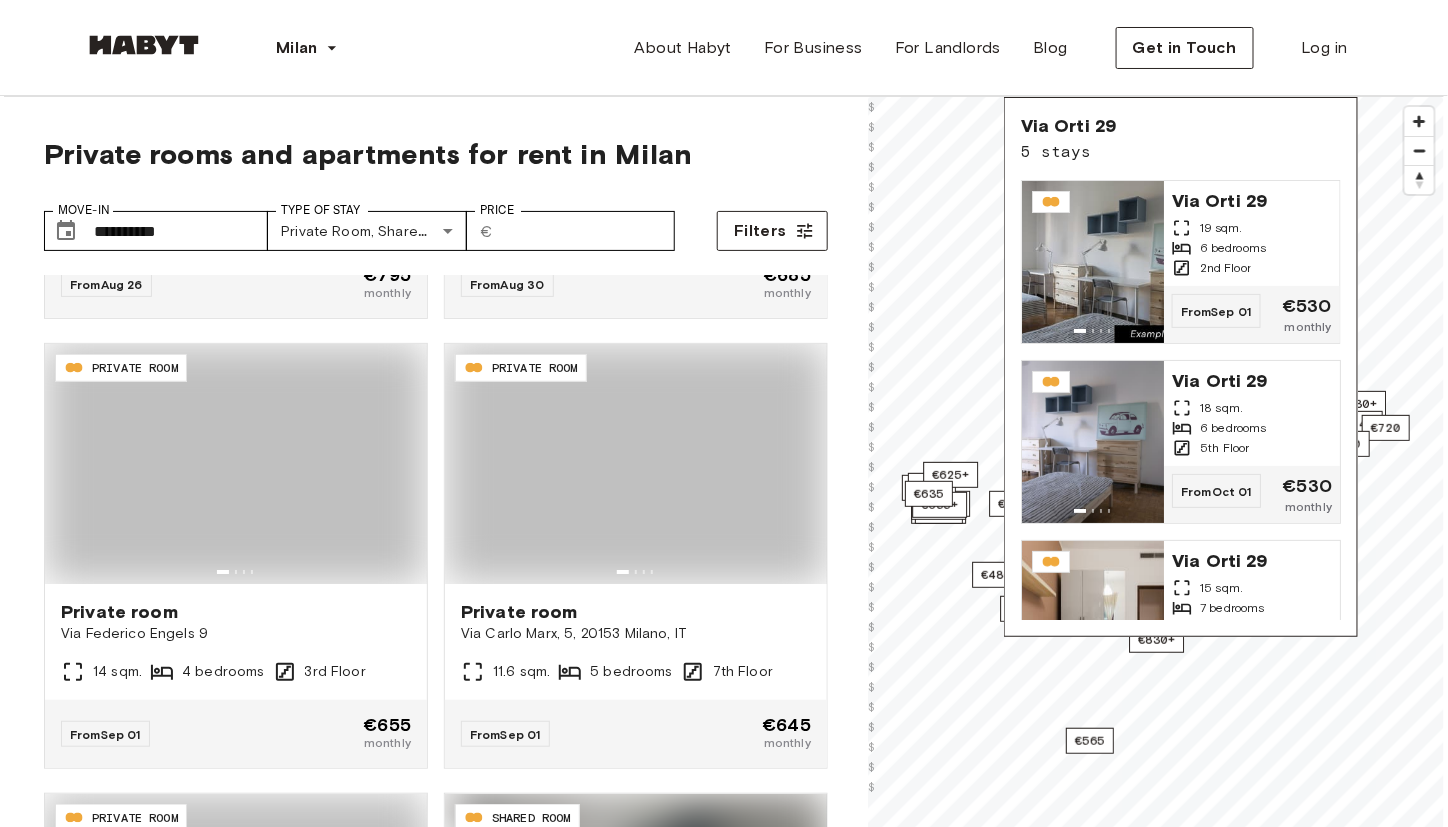 type on "**********" 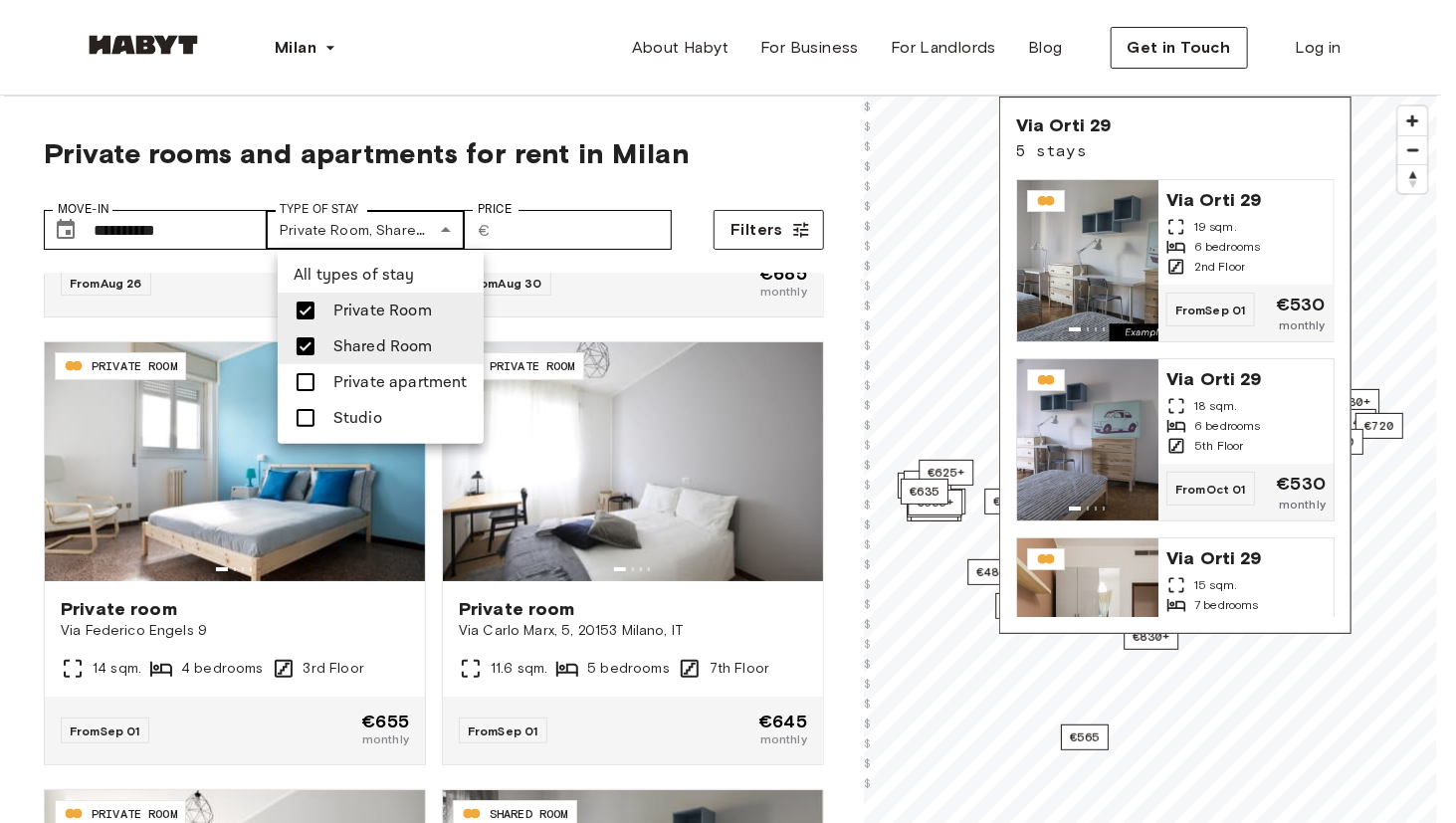 click on "**********" at bounding box center (728, 2433) 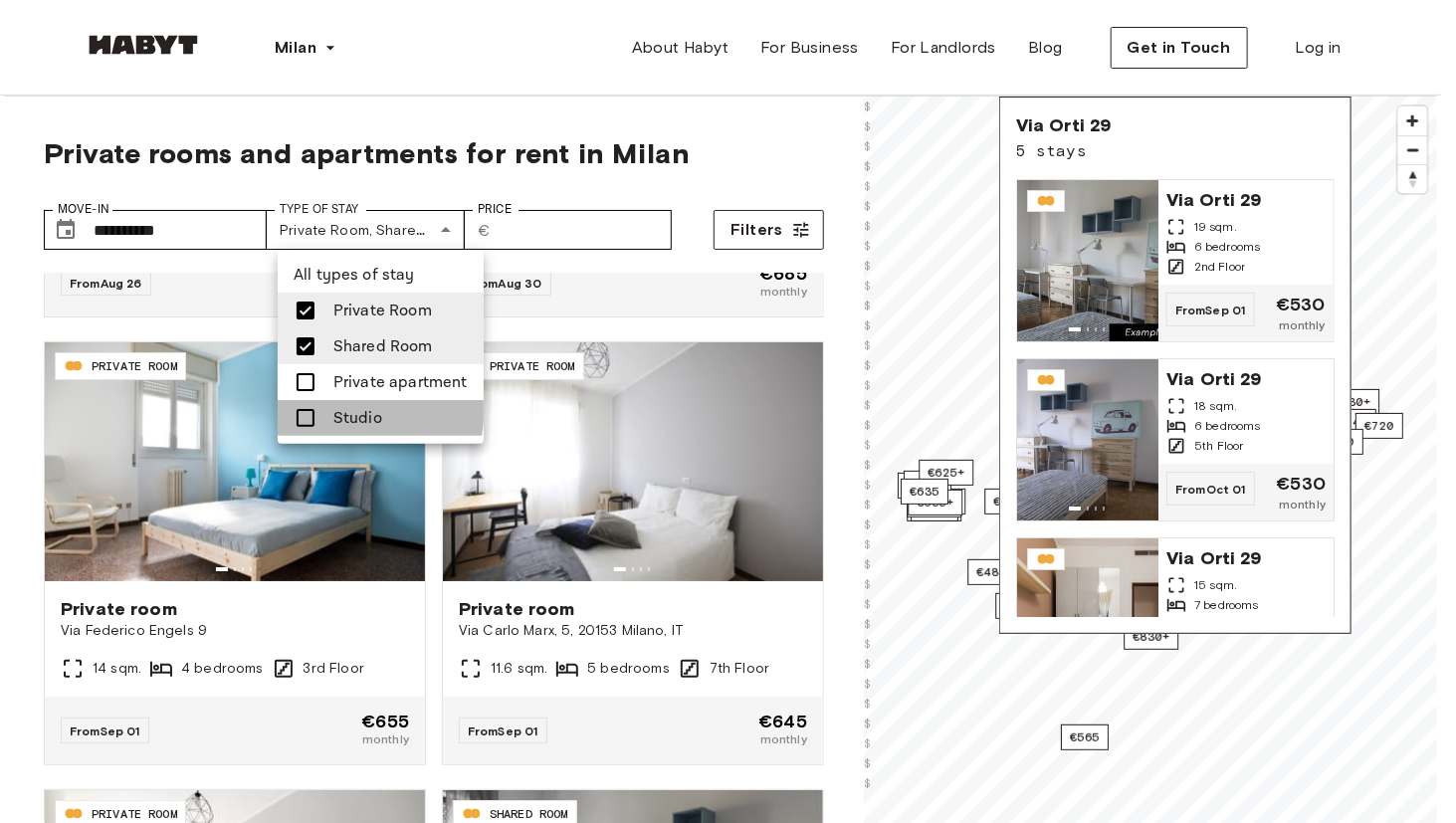 click on "Studio" at bounding box center [380, 418] 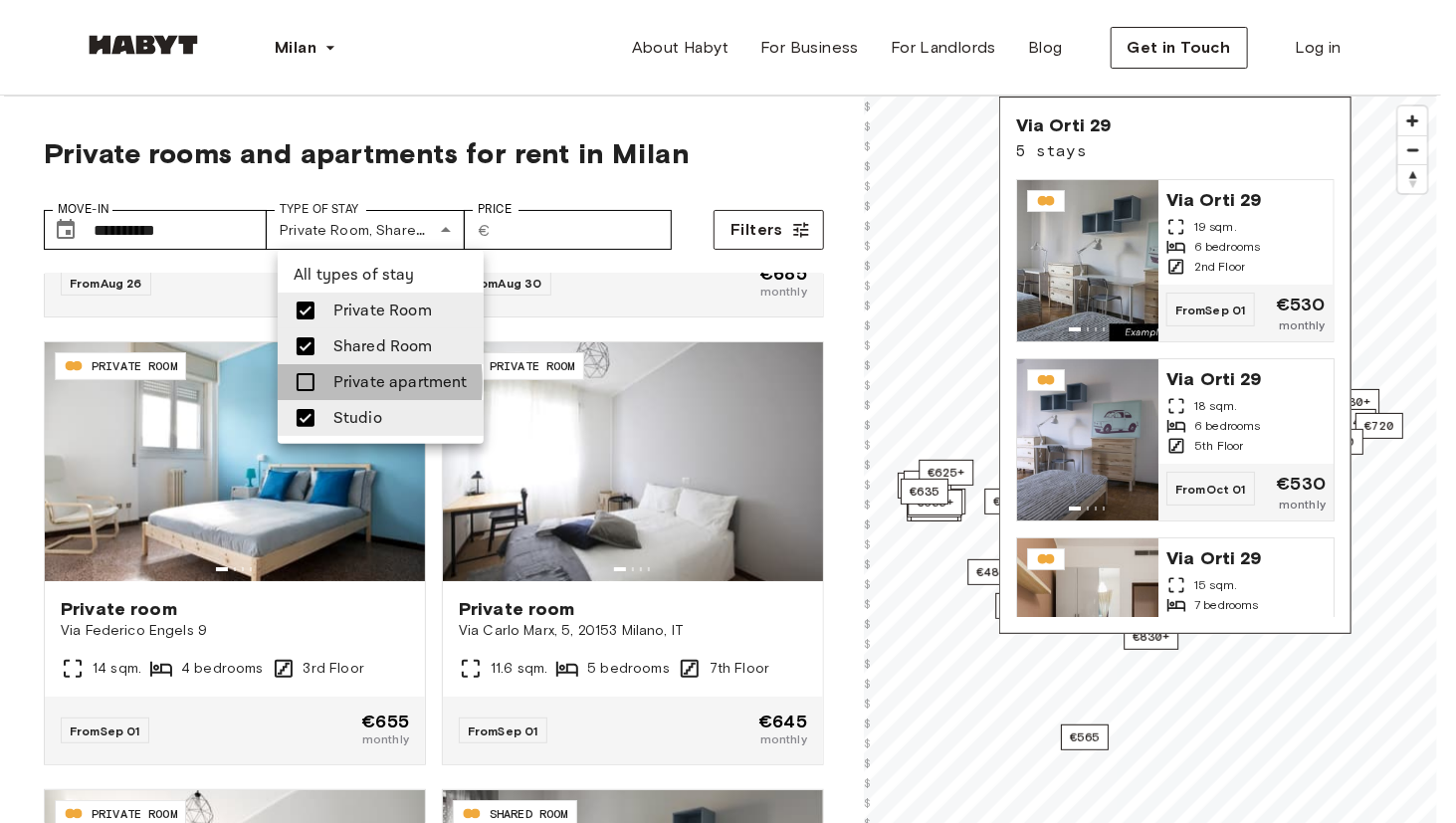 click at bounding box center (306, 382) 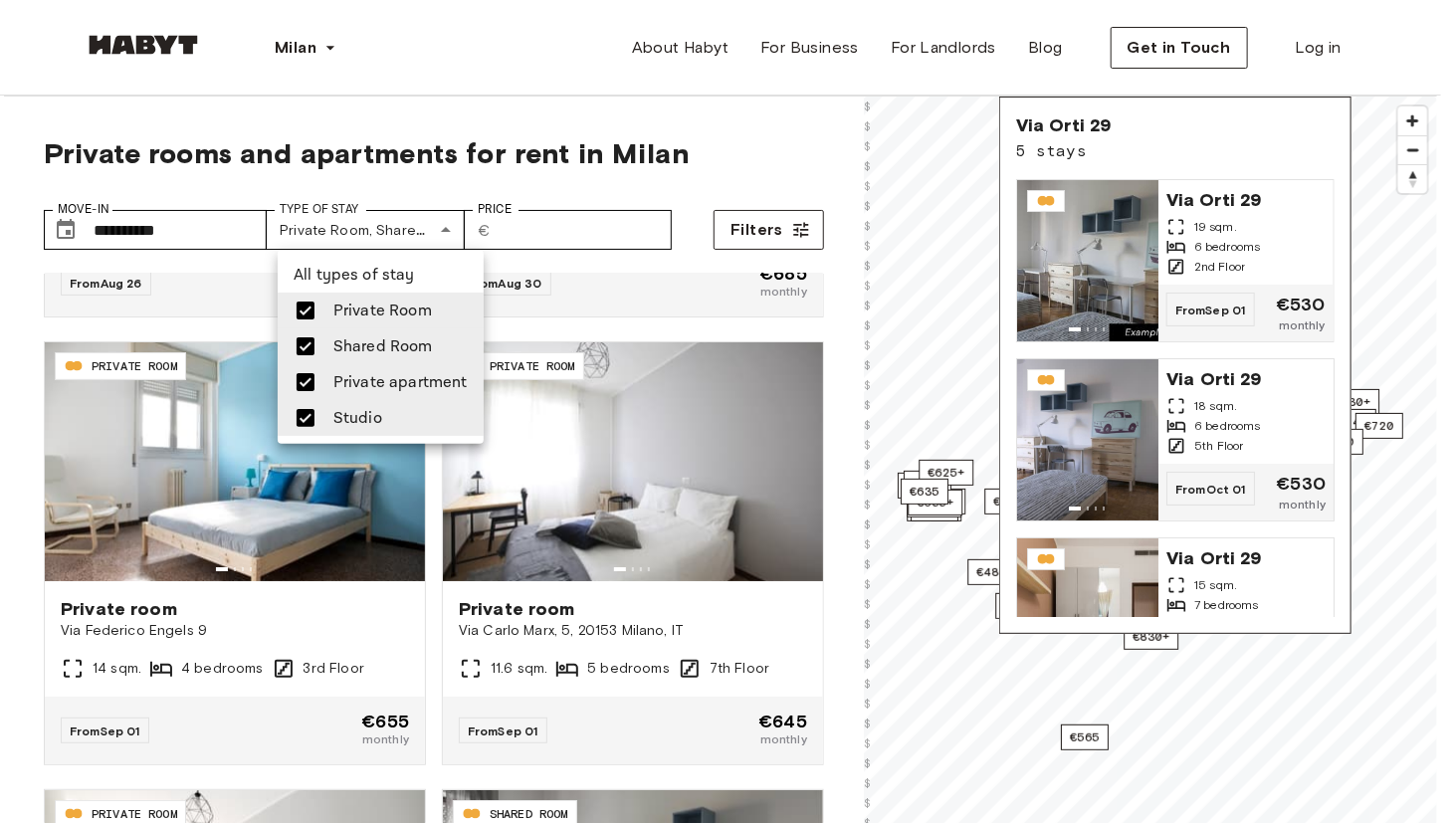 click at bounding box center (728, 411) 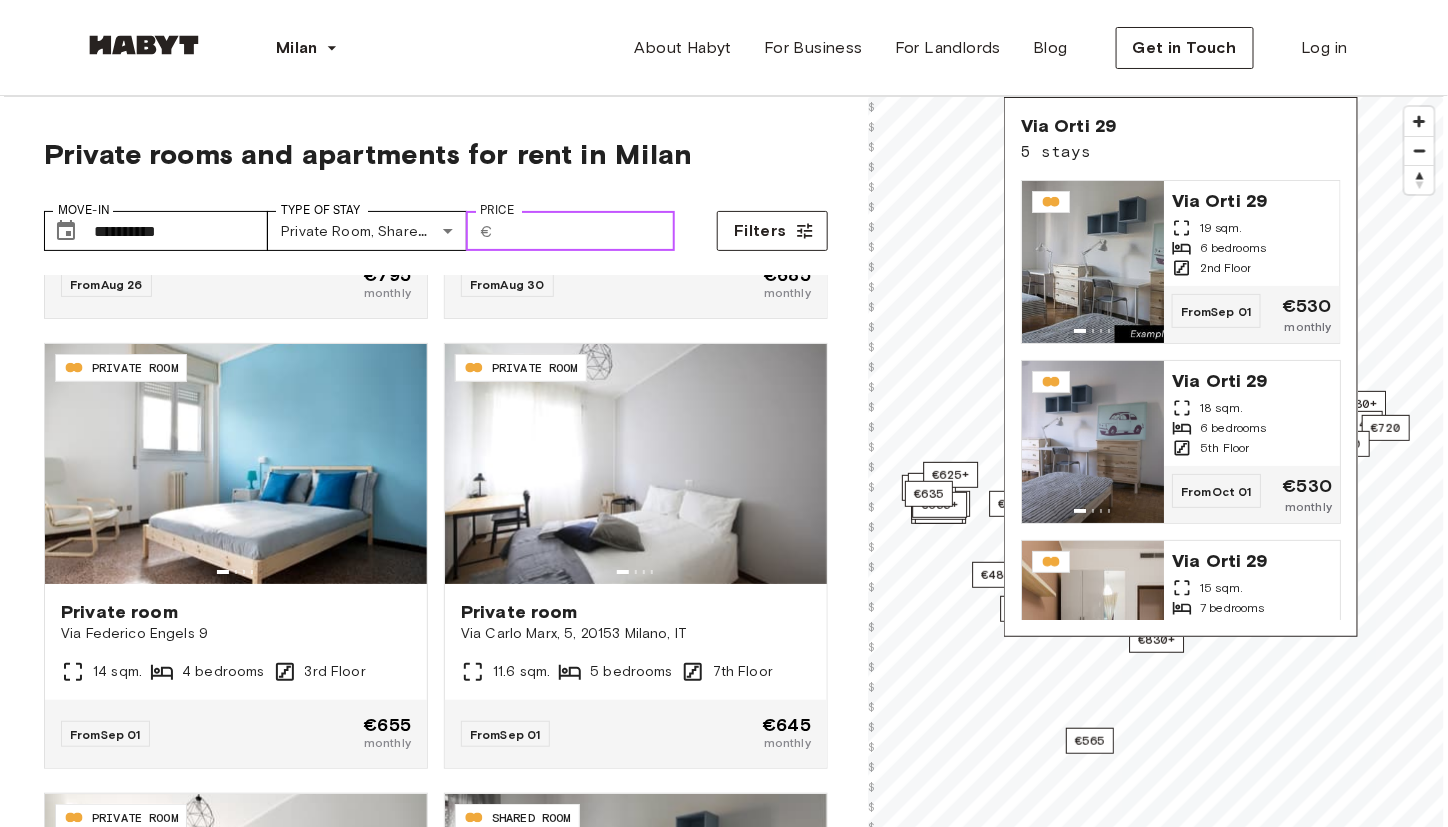 click on "Price" at bounding box center [588, 231] 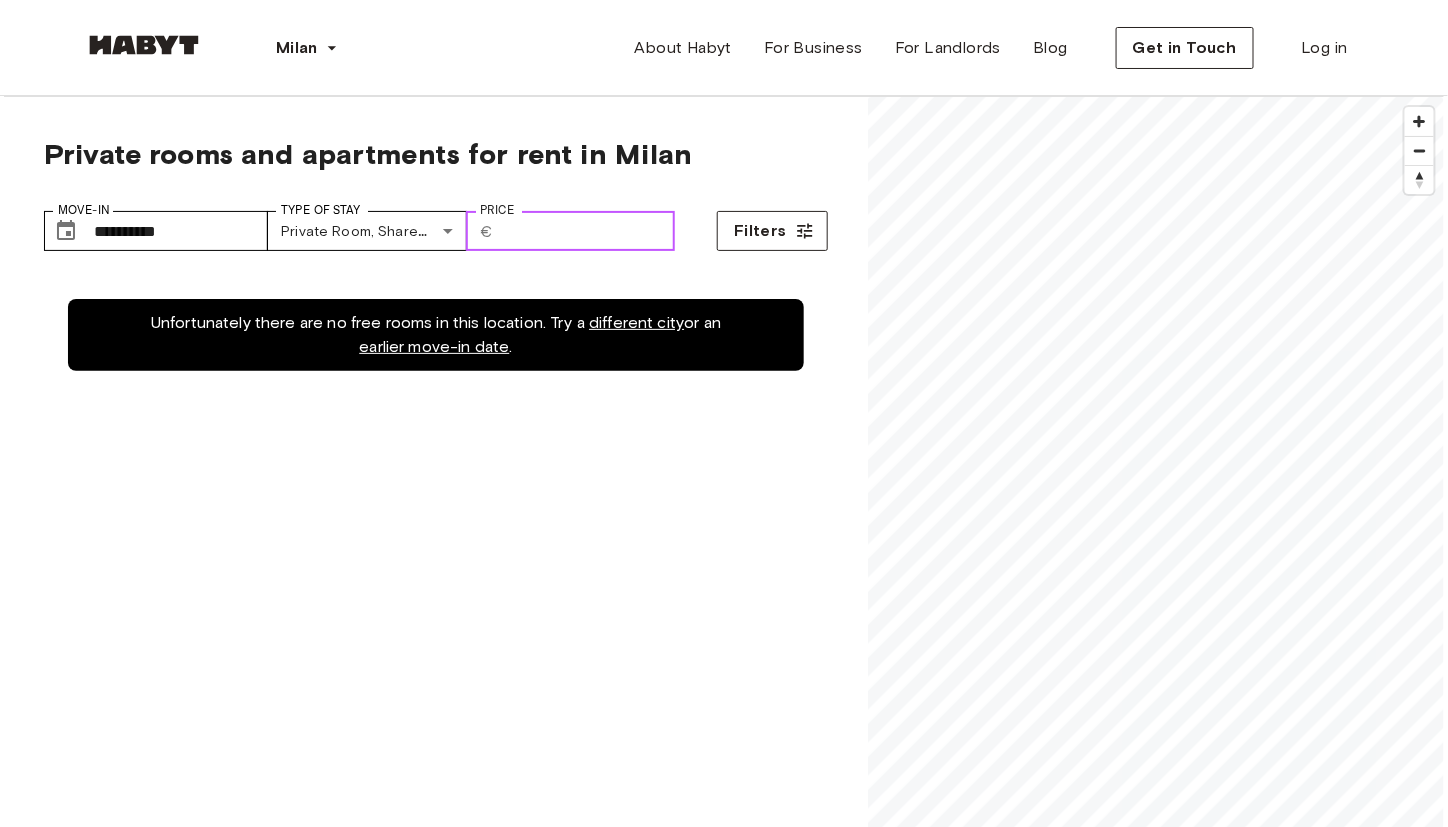 scroll, scrollTop: 0, scrollLeft: 0, axis: both 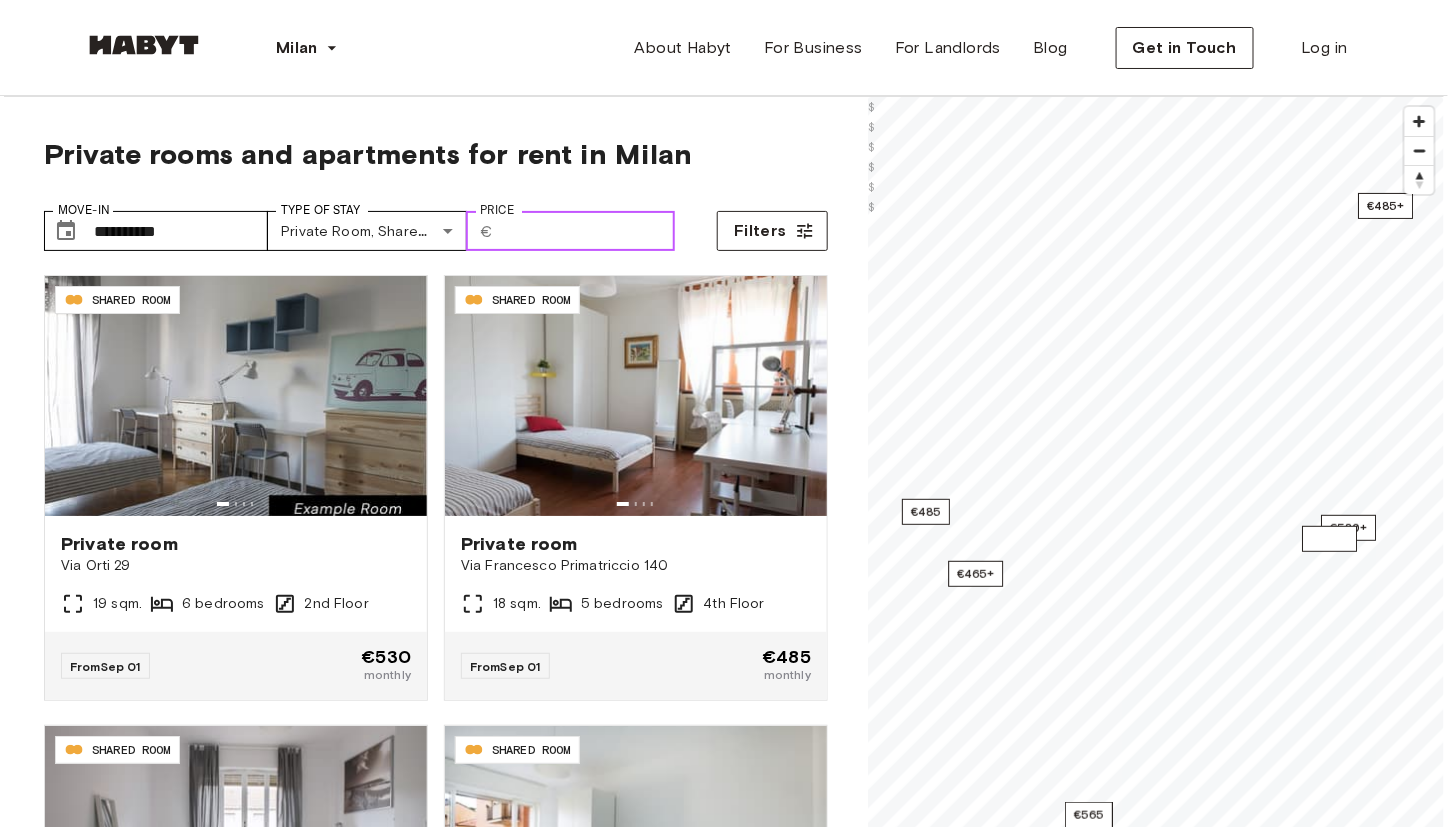 type on "***" 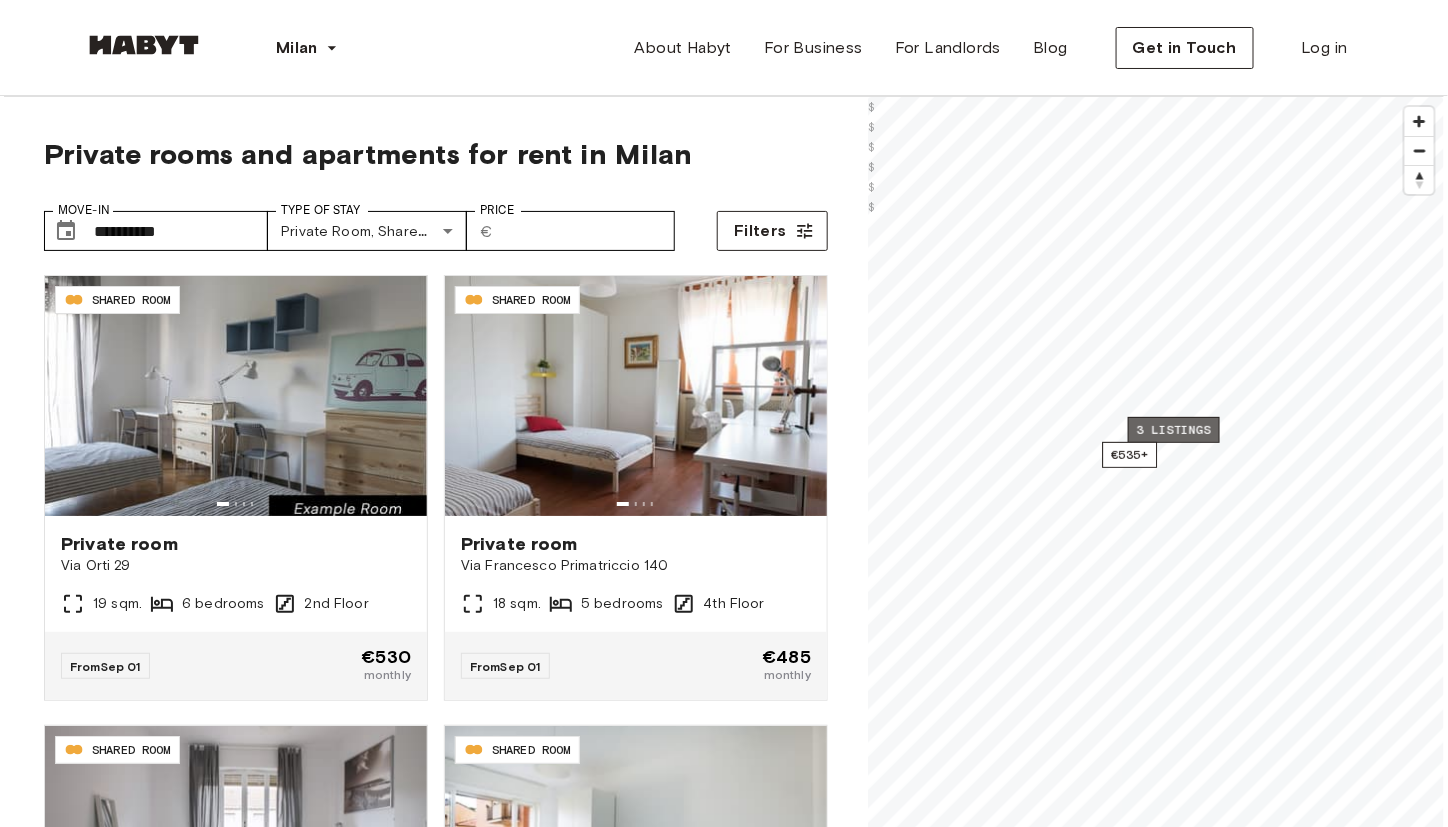 click on "3 listings" at bounding box center [1174, 430] 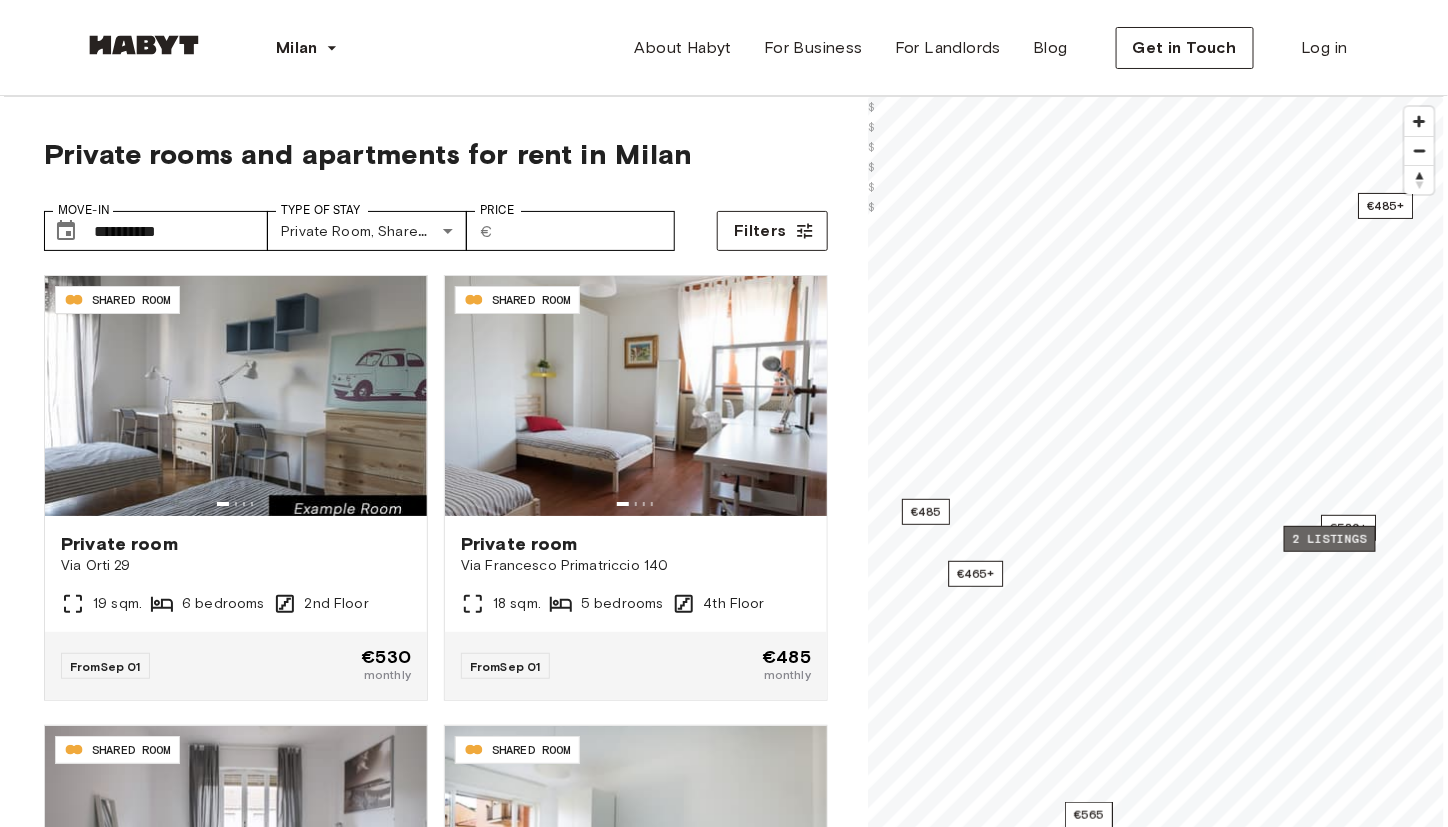 click on "2 listings" at bounding box center [1330, 539] 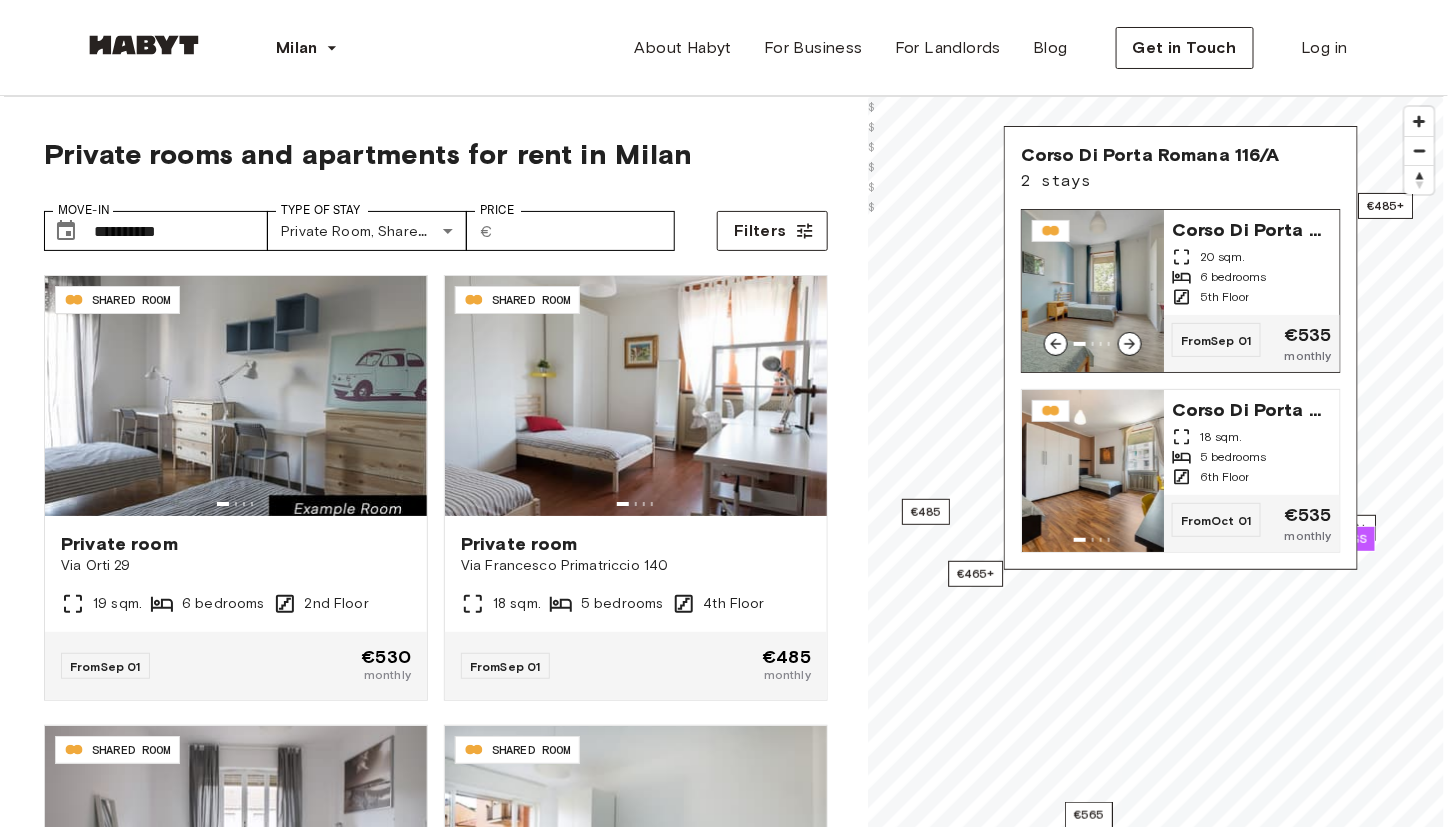 click on "Corso Di Porta Romana 116/A" at bounding box center [1252, 228] 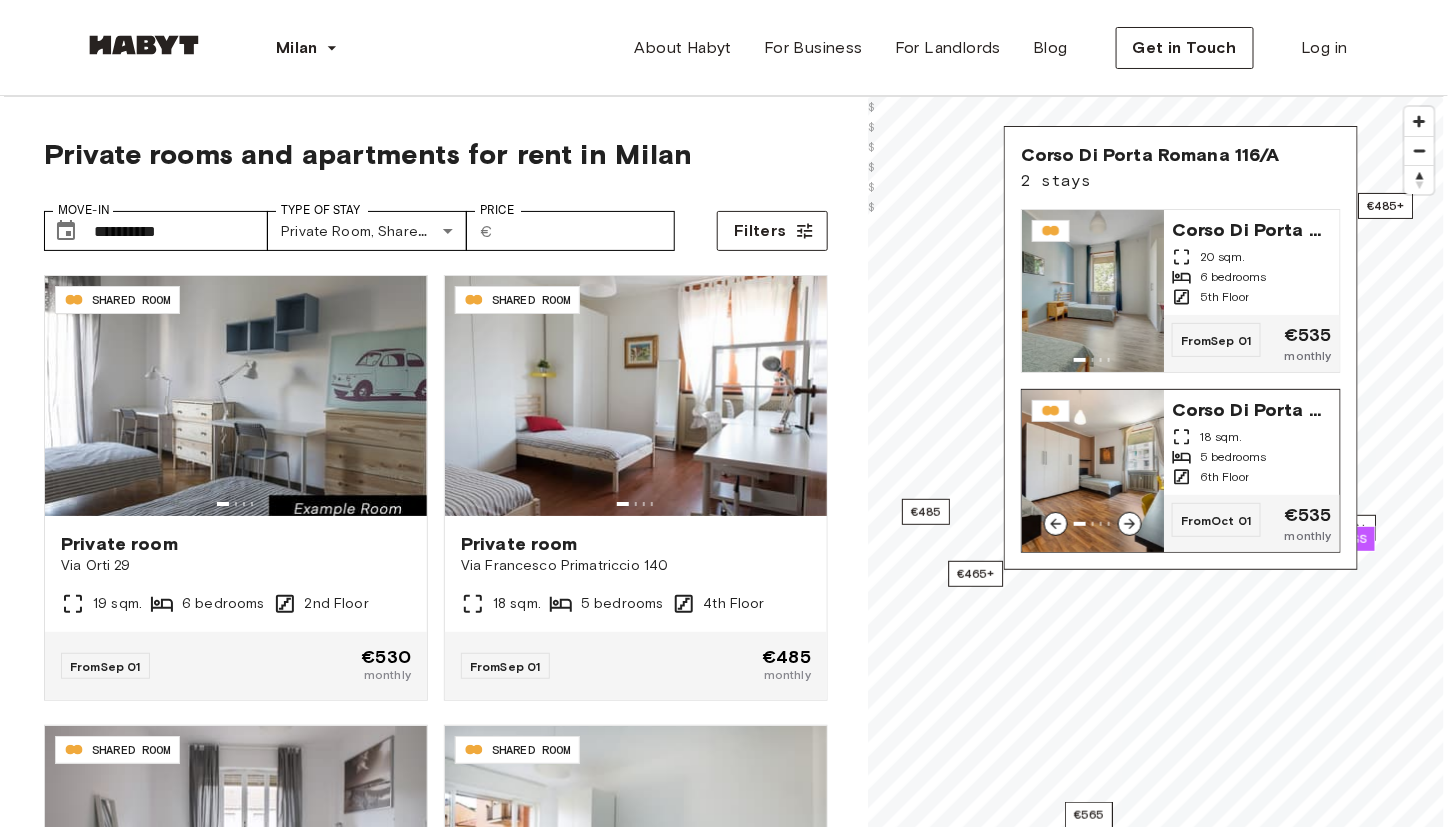 click at bounding box center (1093, 471) 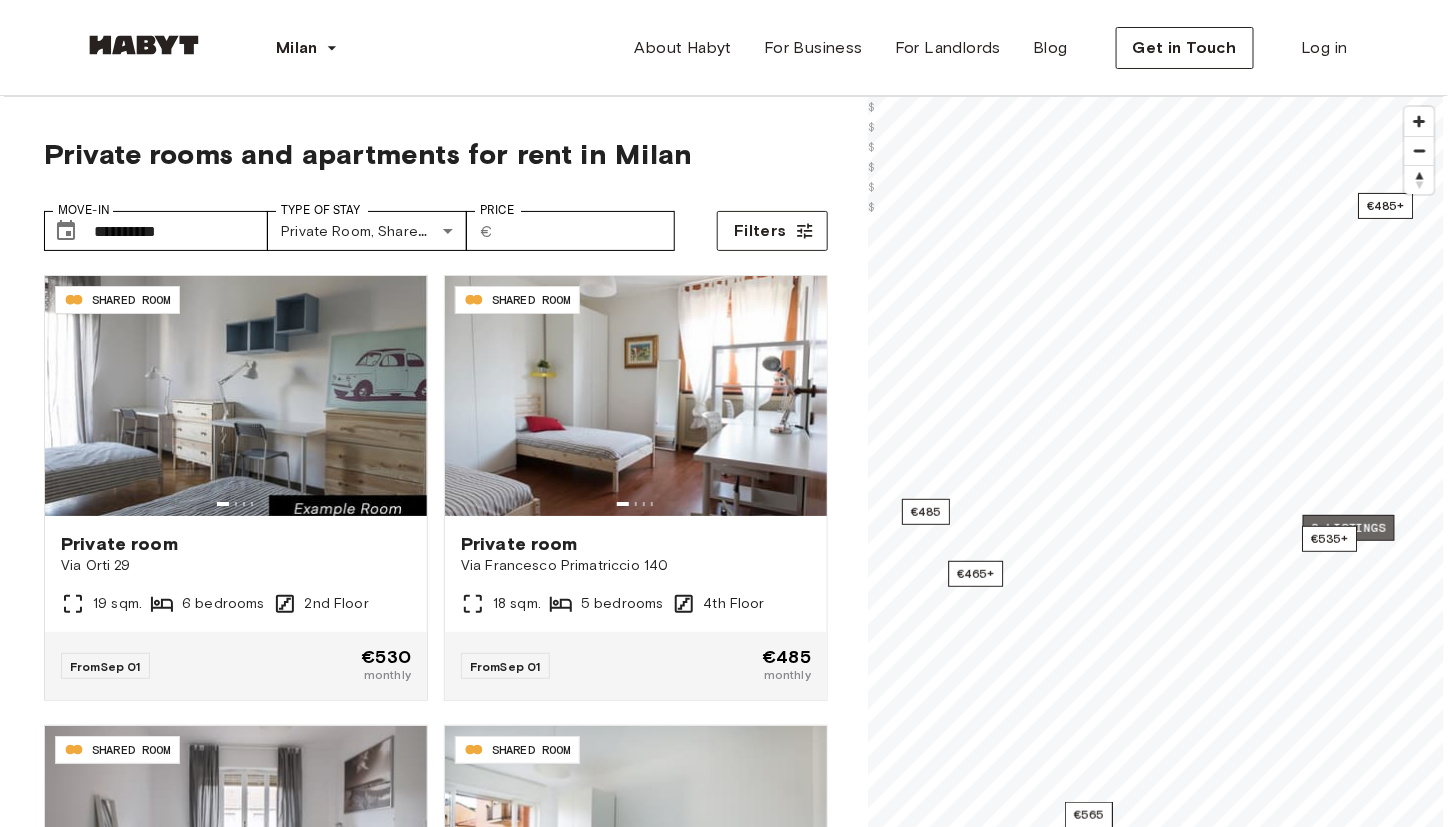 click on "3 listings" at bounding box center (1349, 528) 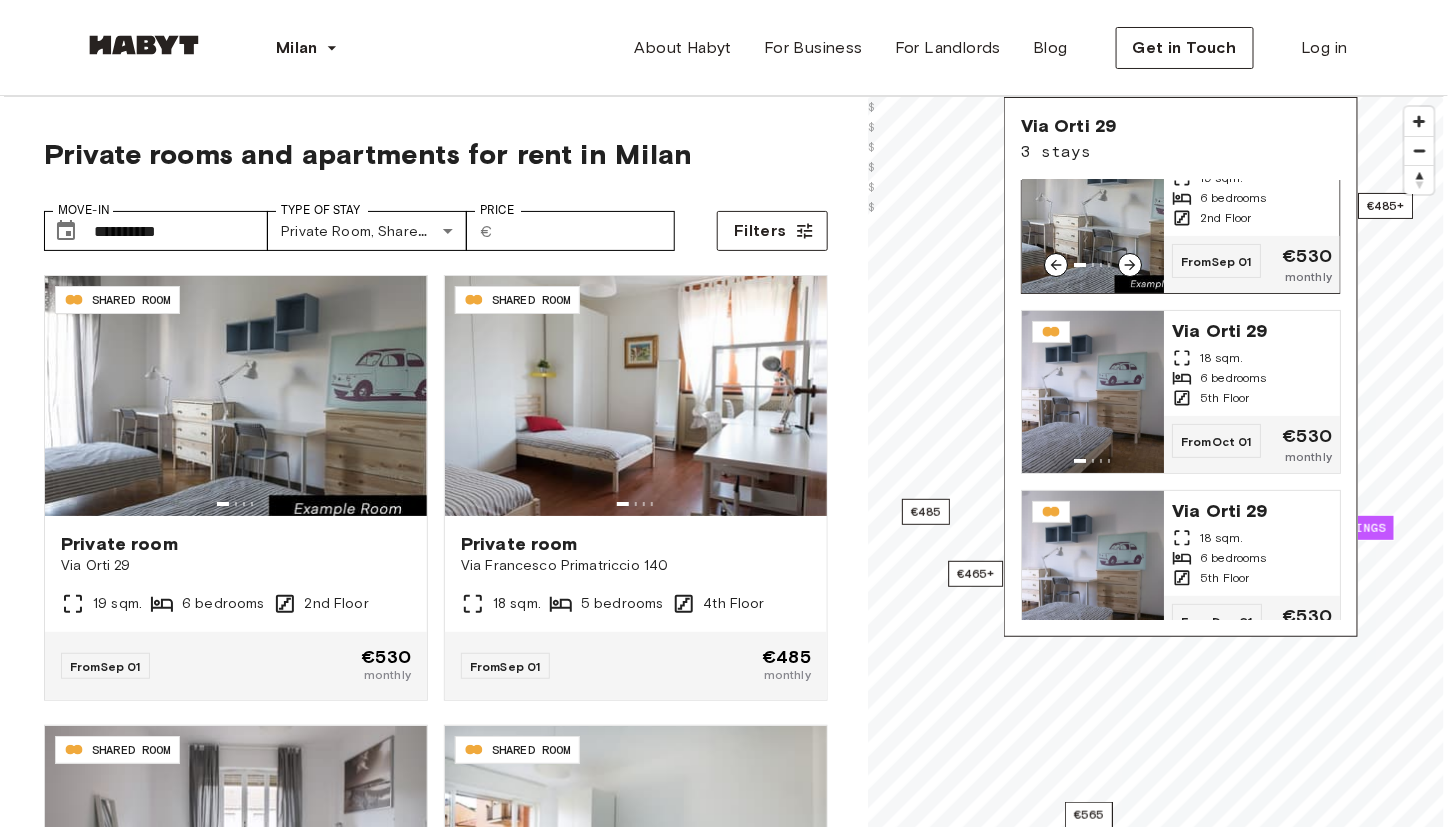 scroll, scrollTop: 80, scrollLeft: 0, axis: vertical 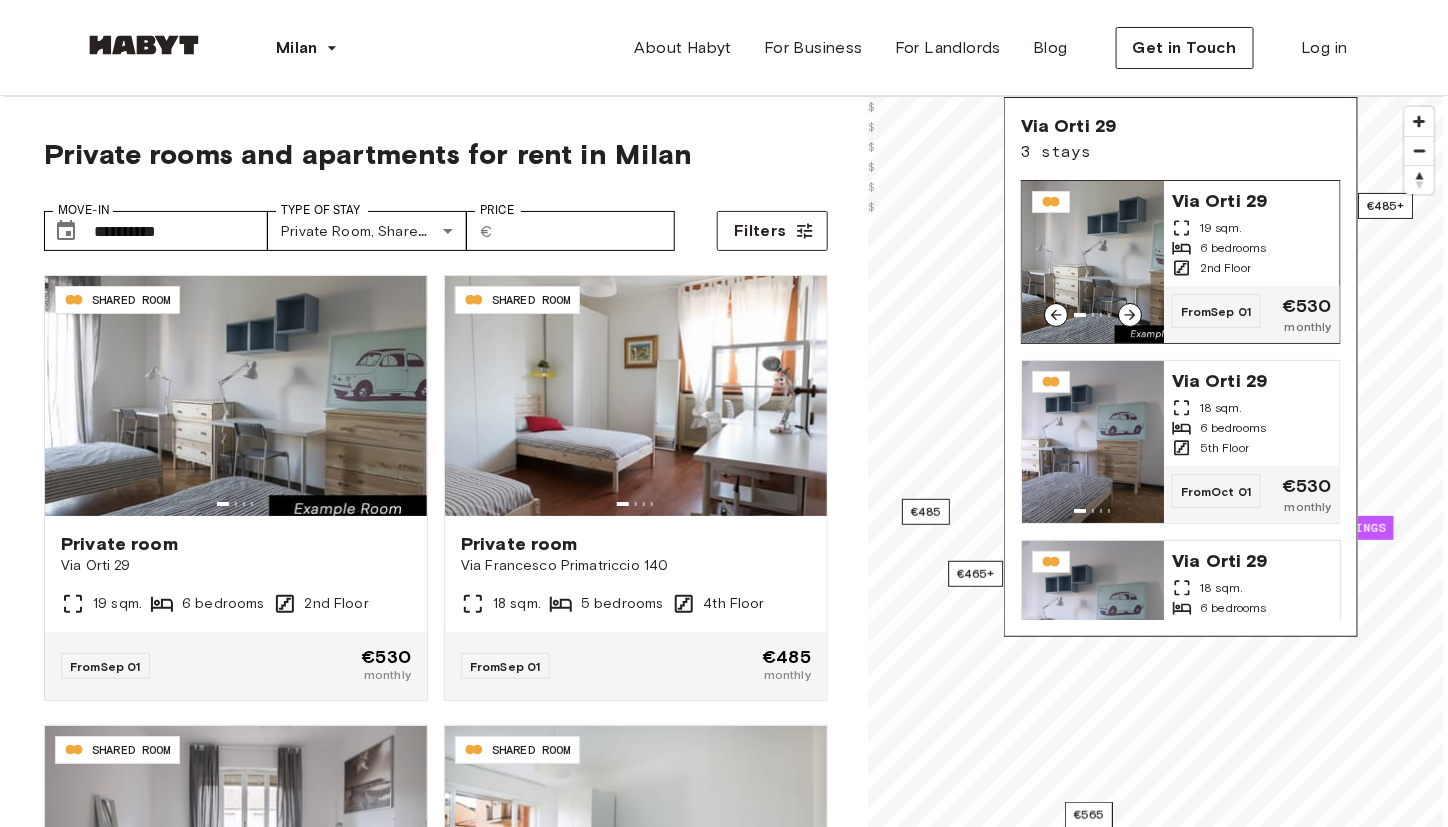 click at bounding box center (1093, 262) 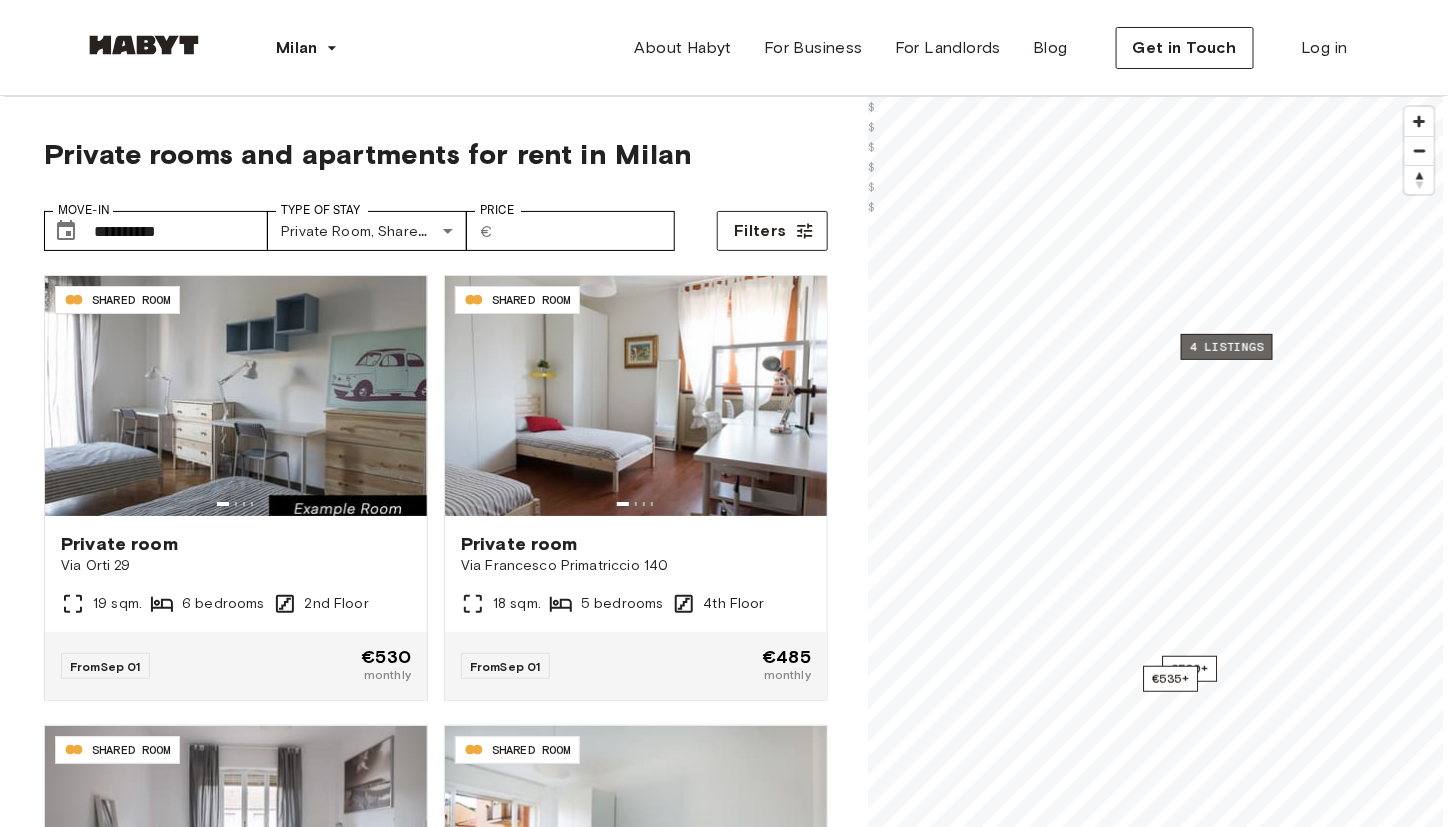 click on "4 listings" at bounding box center [1227, 347] 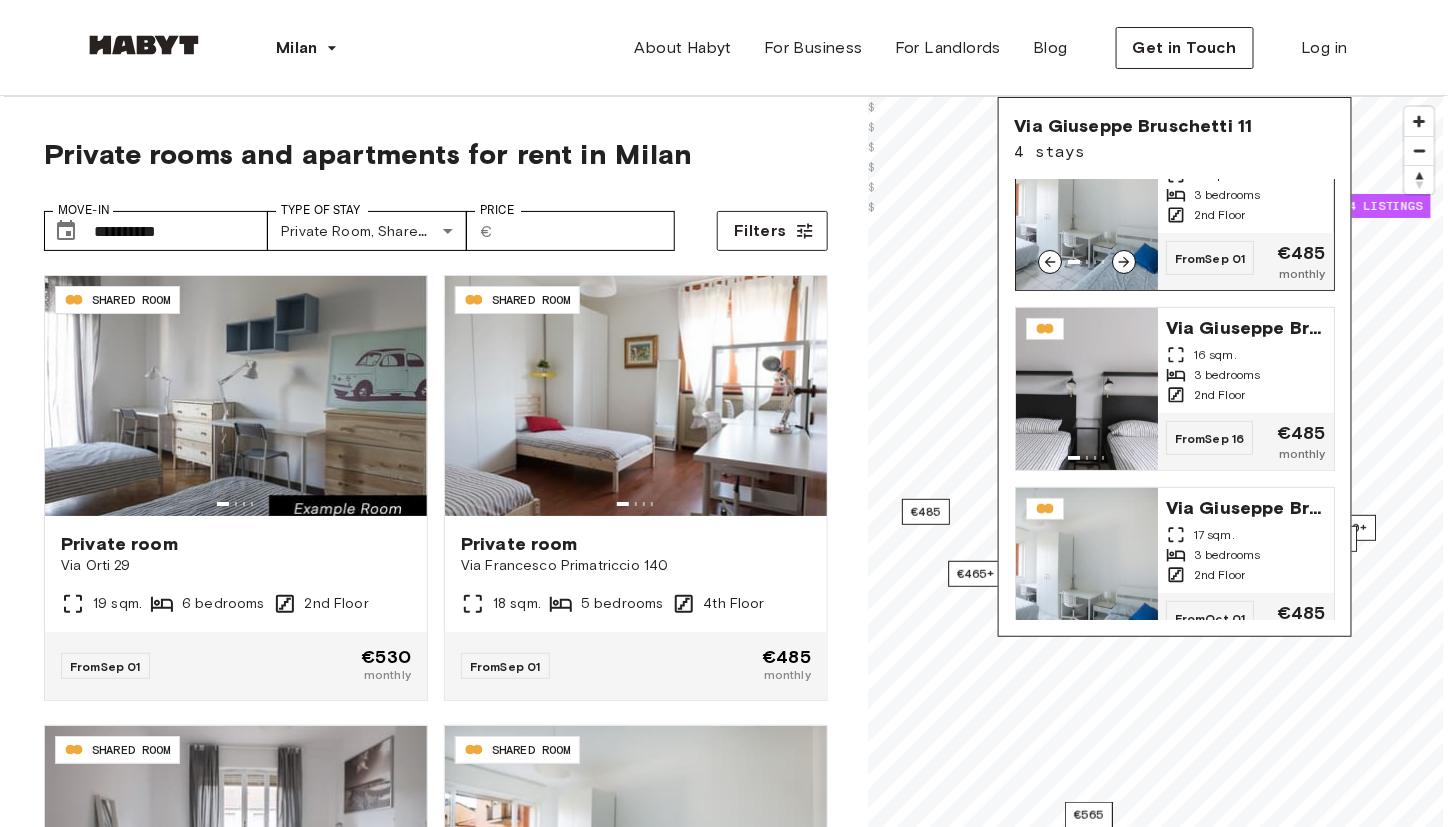 scroll, scrollTop: 259, scrollLeft: 0, axis: vertical 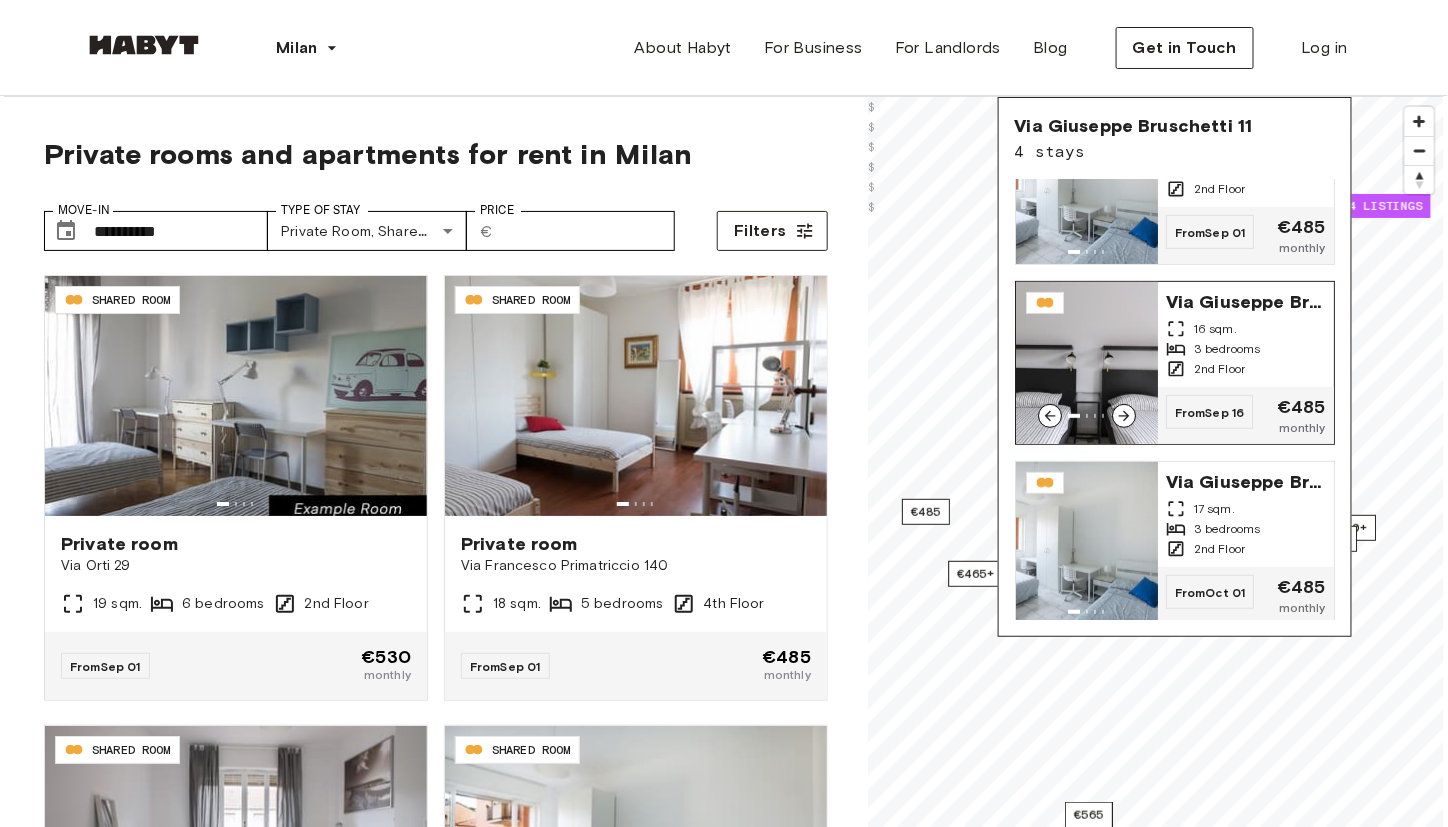 click at bounding box center [1087, 363] 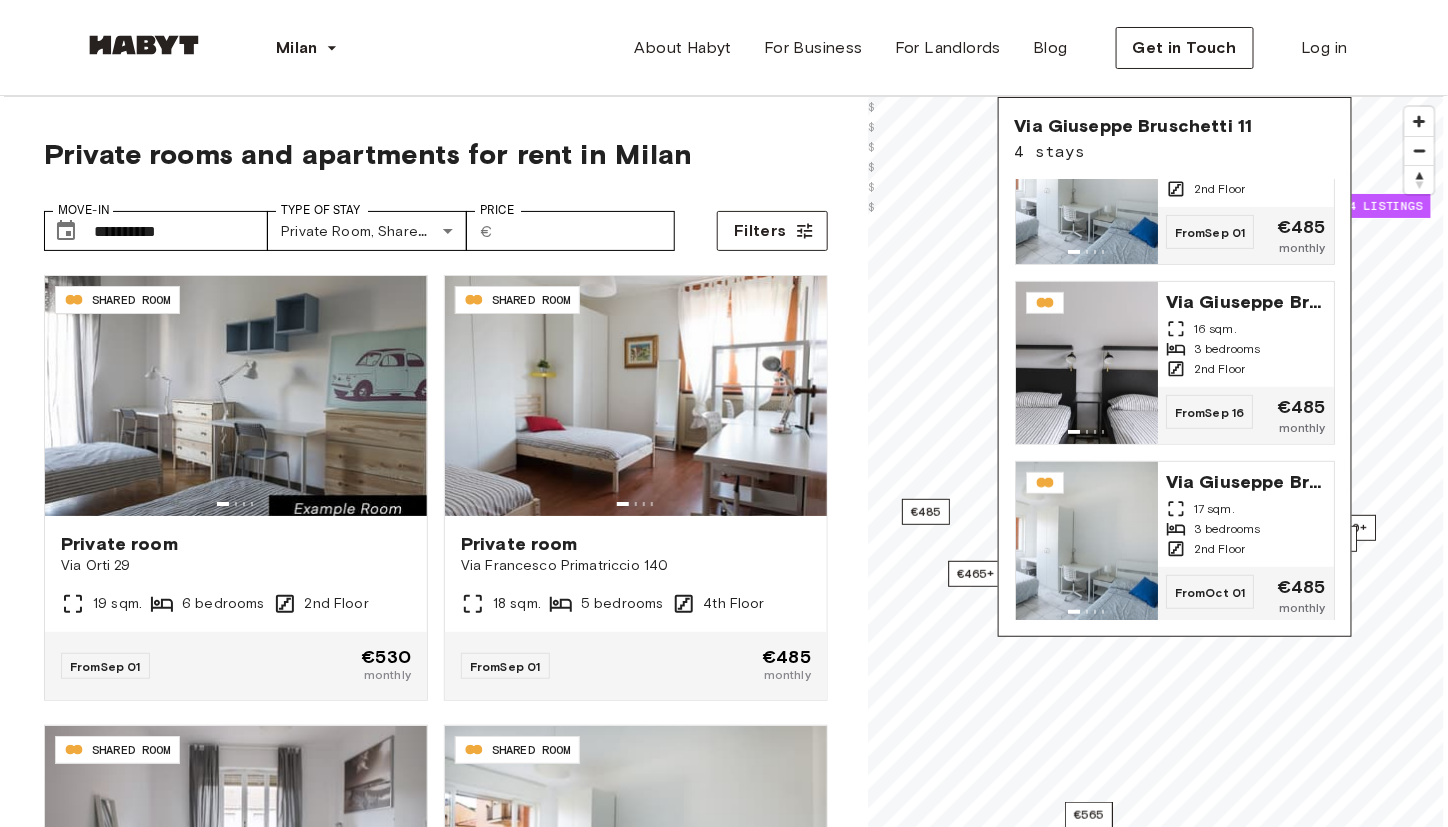 click at bounding box center [144, 45] 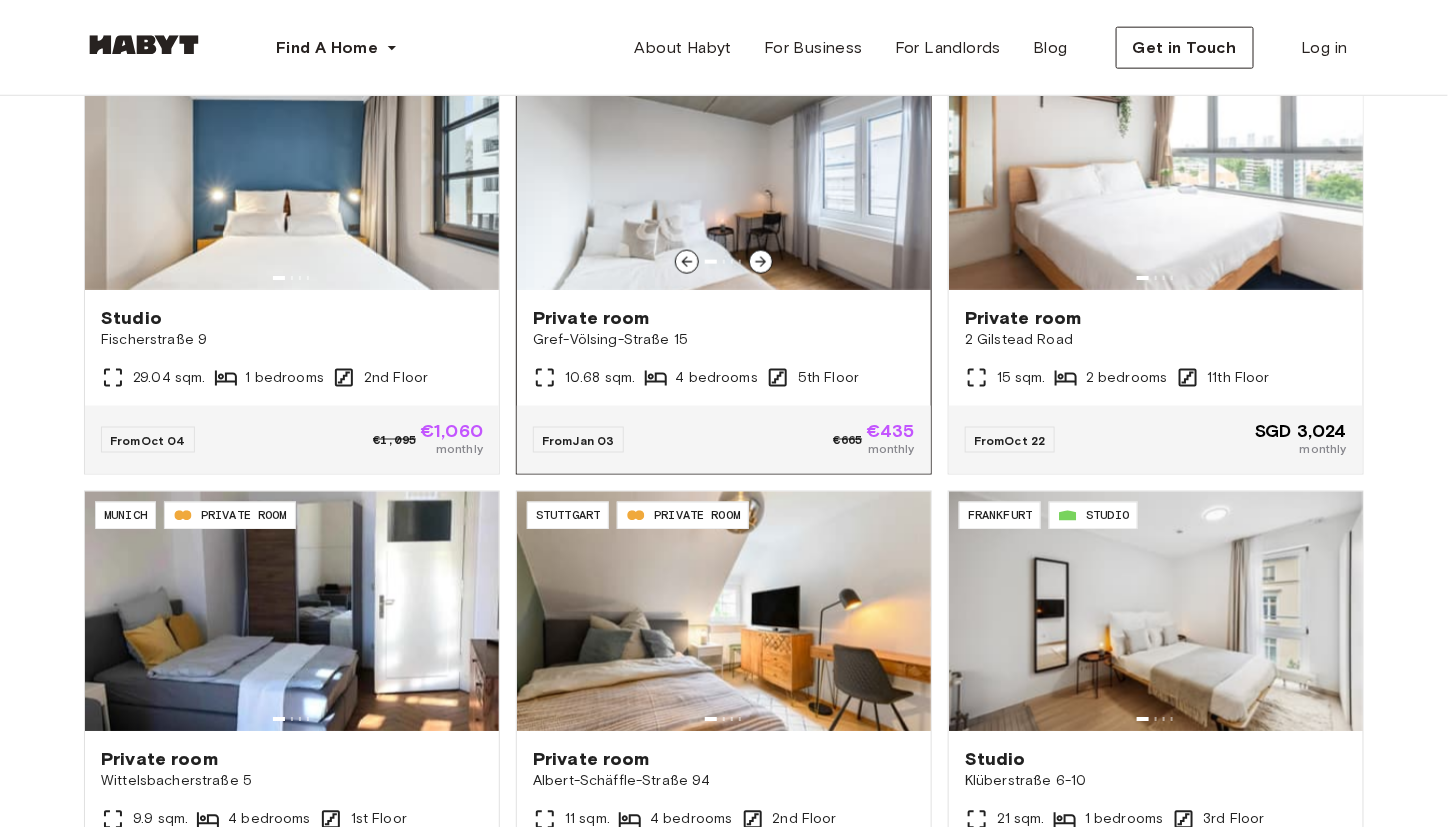 scroll, scrollTop: 0, scrollLeft: 0, axis: both 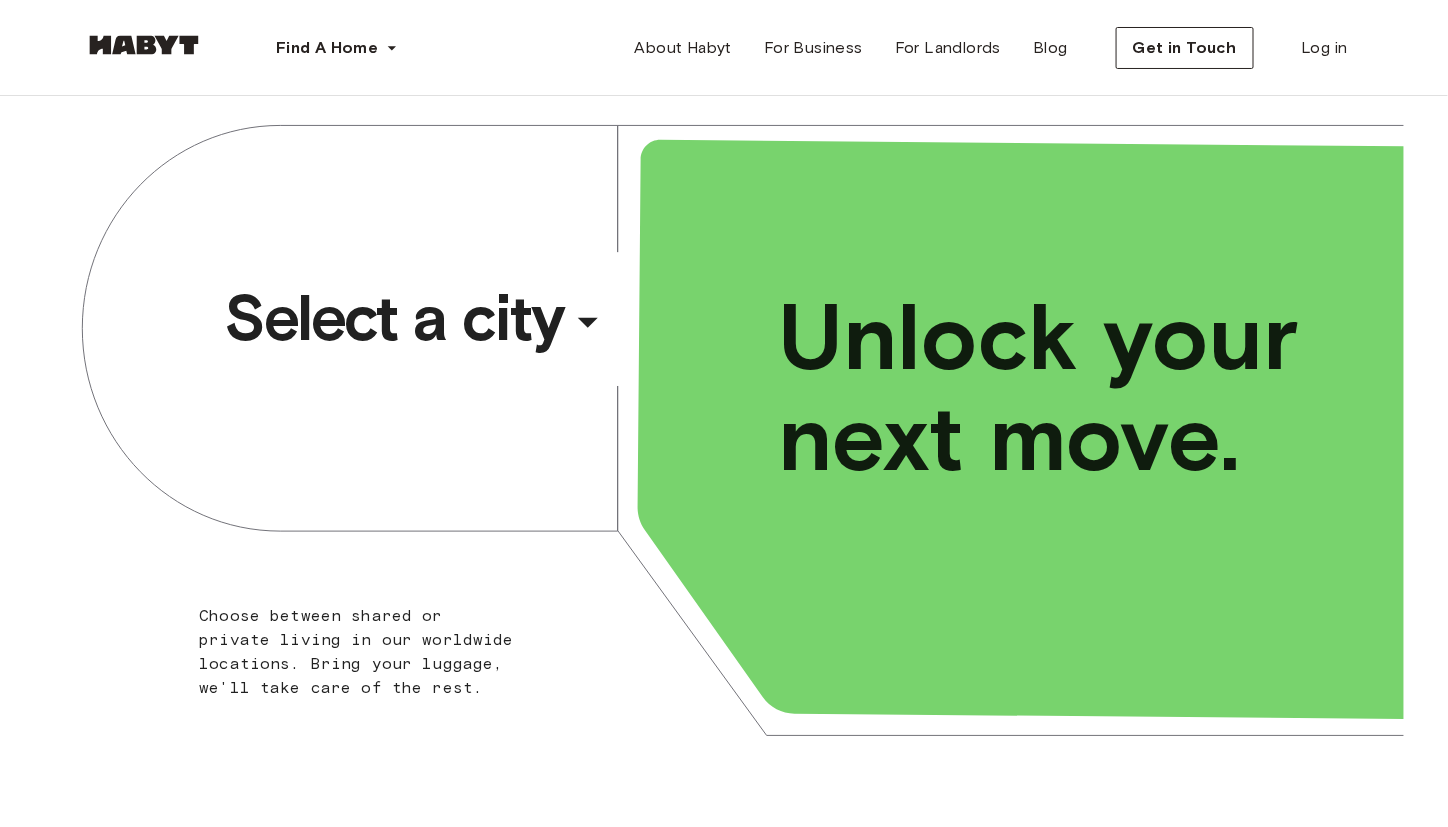 click 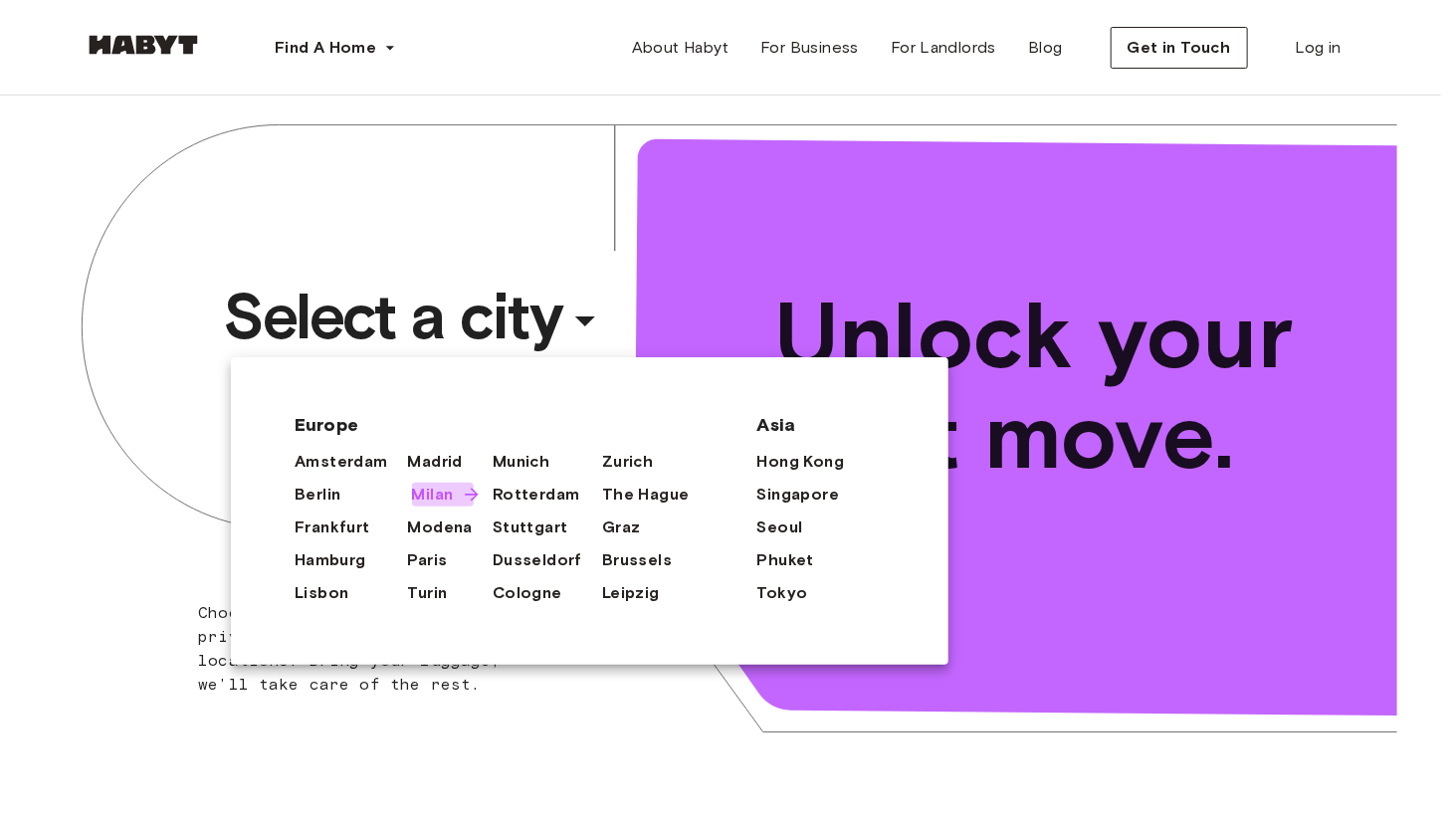 click on "Milan" at bounding box center [433, 495] 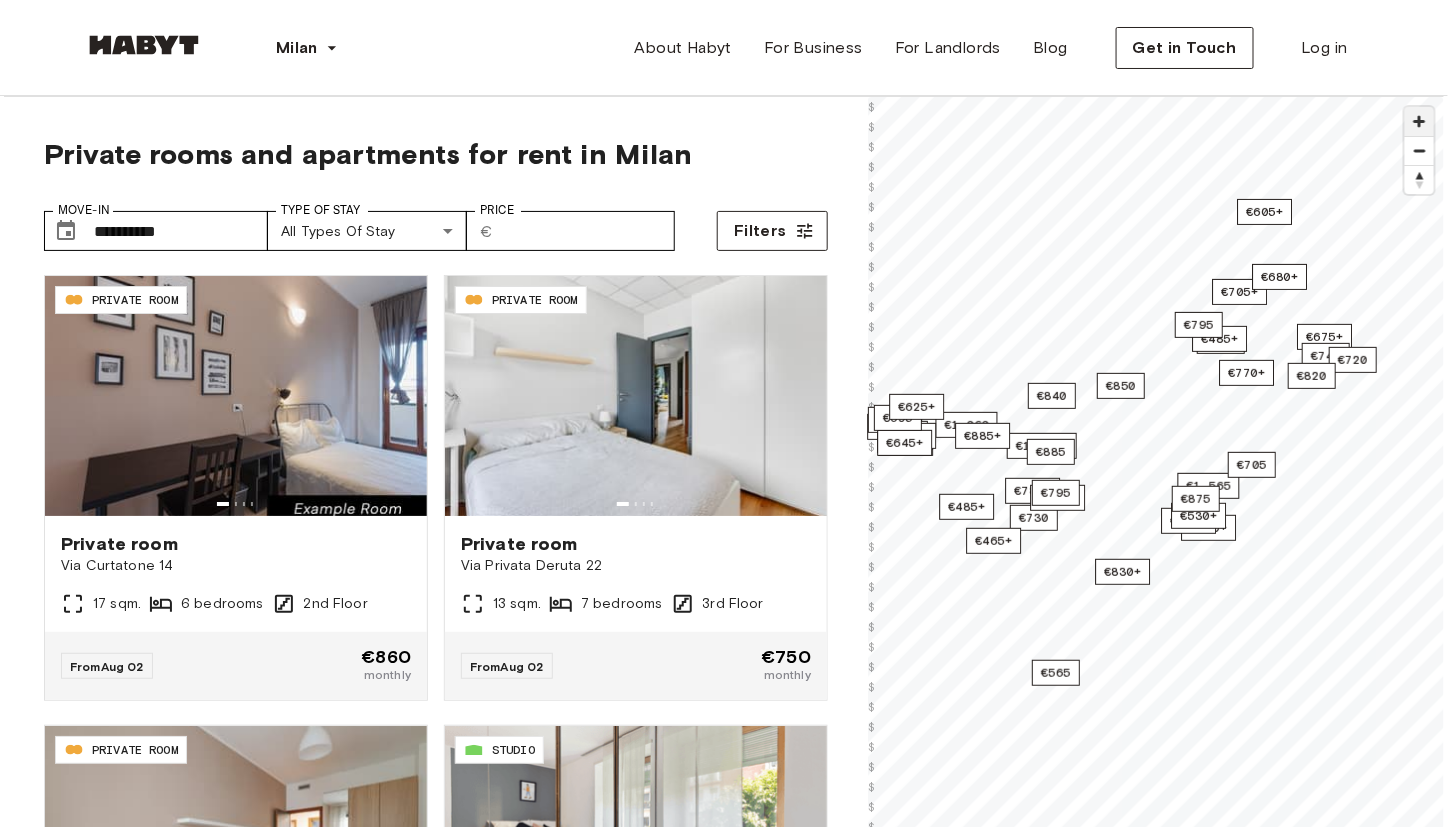 click at bounding box center [1419, 121] 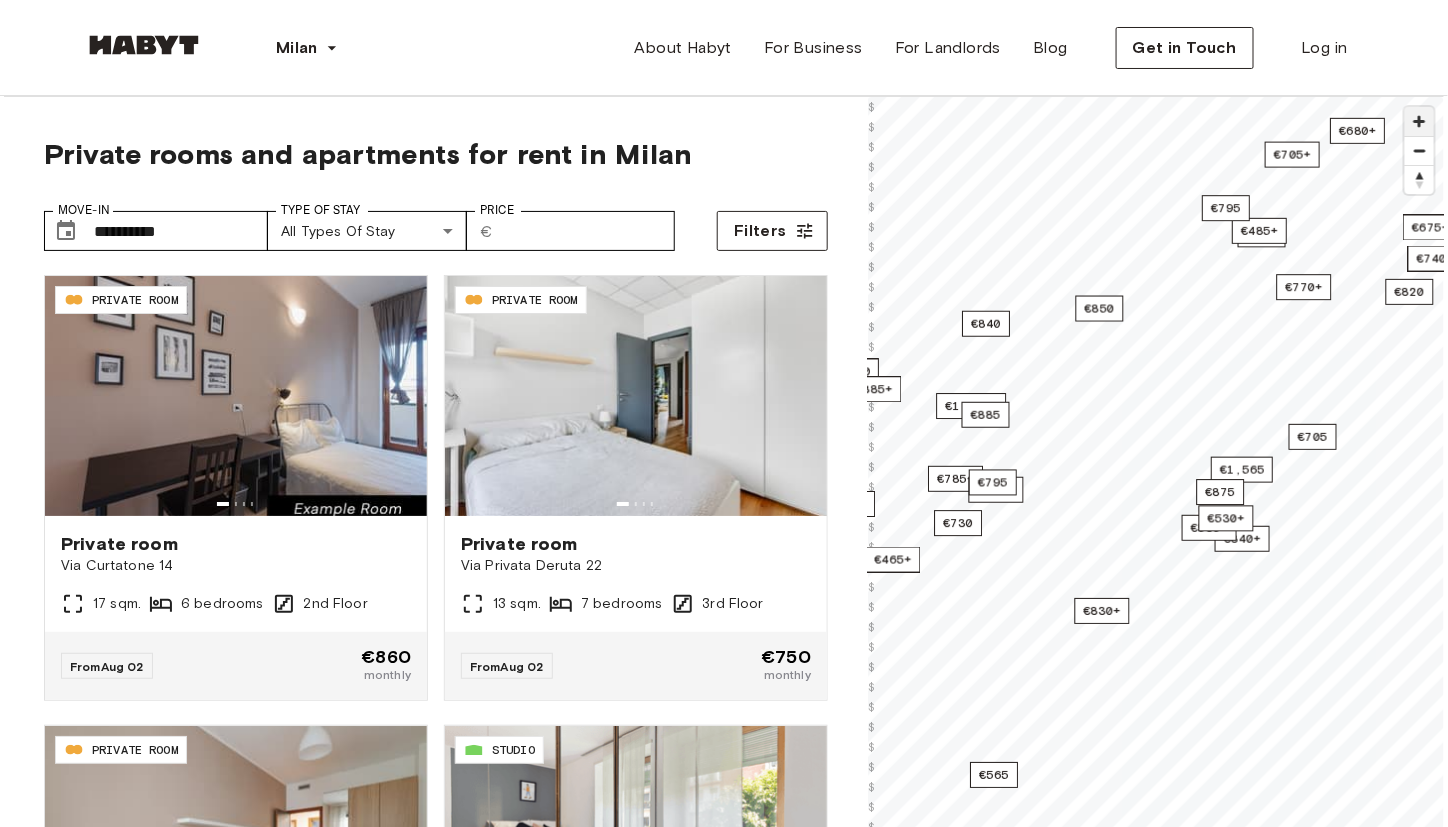 click at bounding box center [1419, 121] 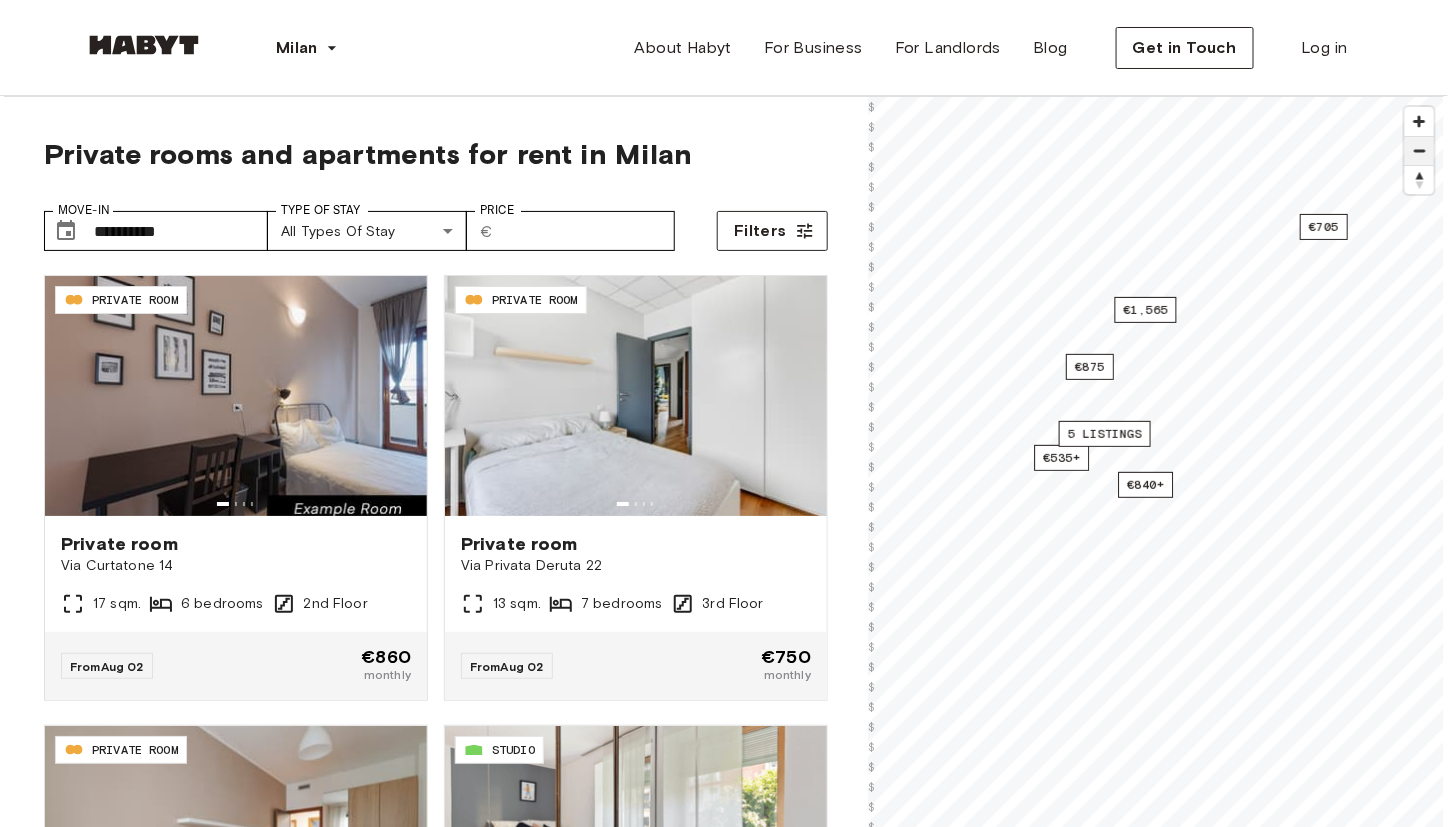 click at bounding box center [1419, 151] 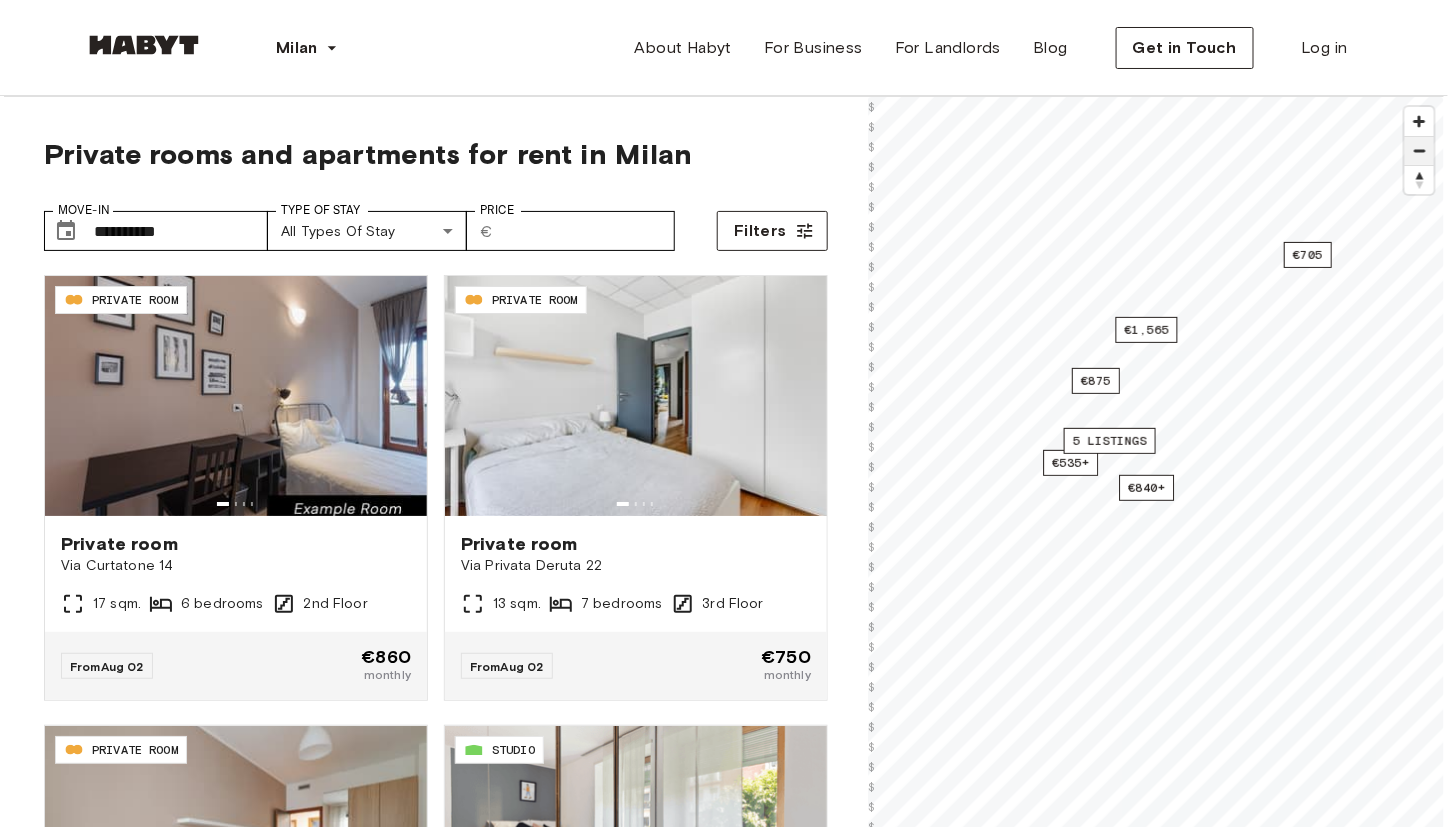 click at bounding box center [1419, 151] 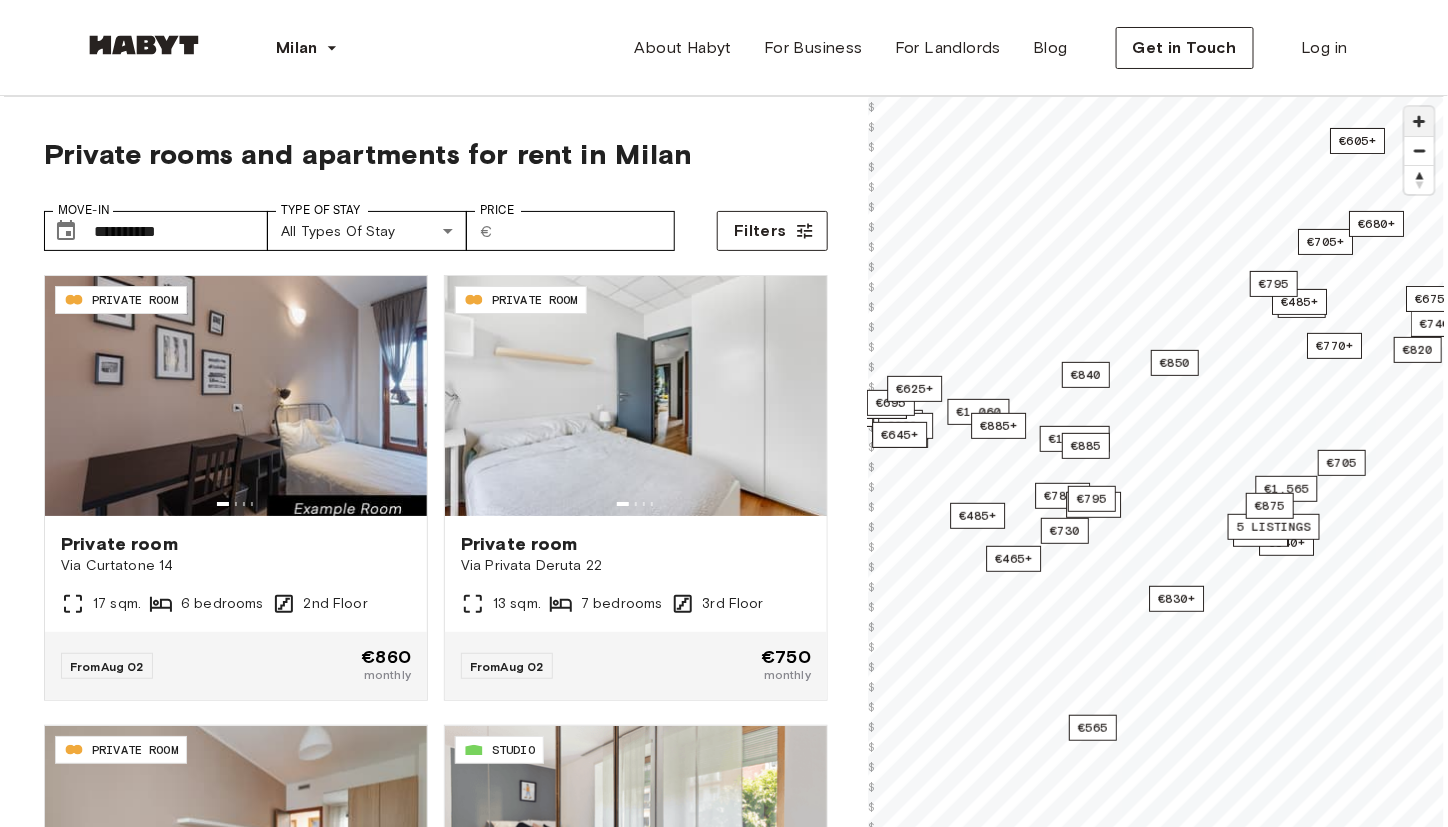 click at bounding box center (1419, 121) 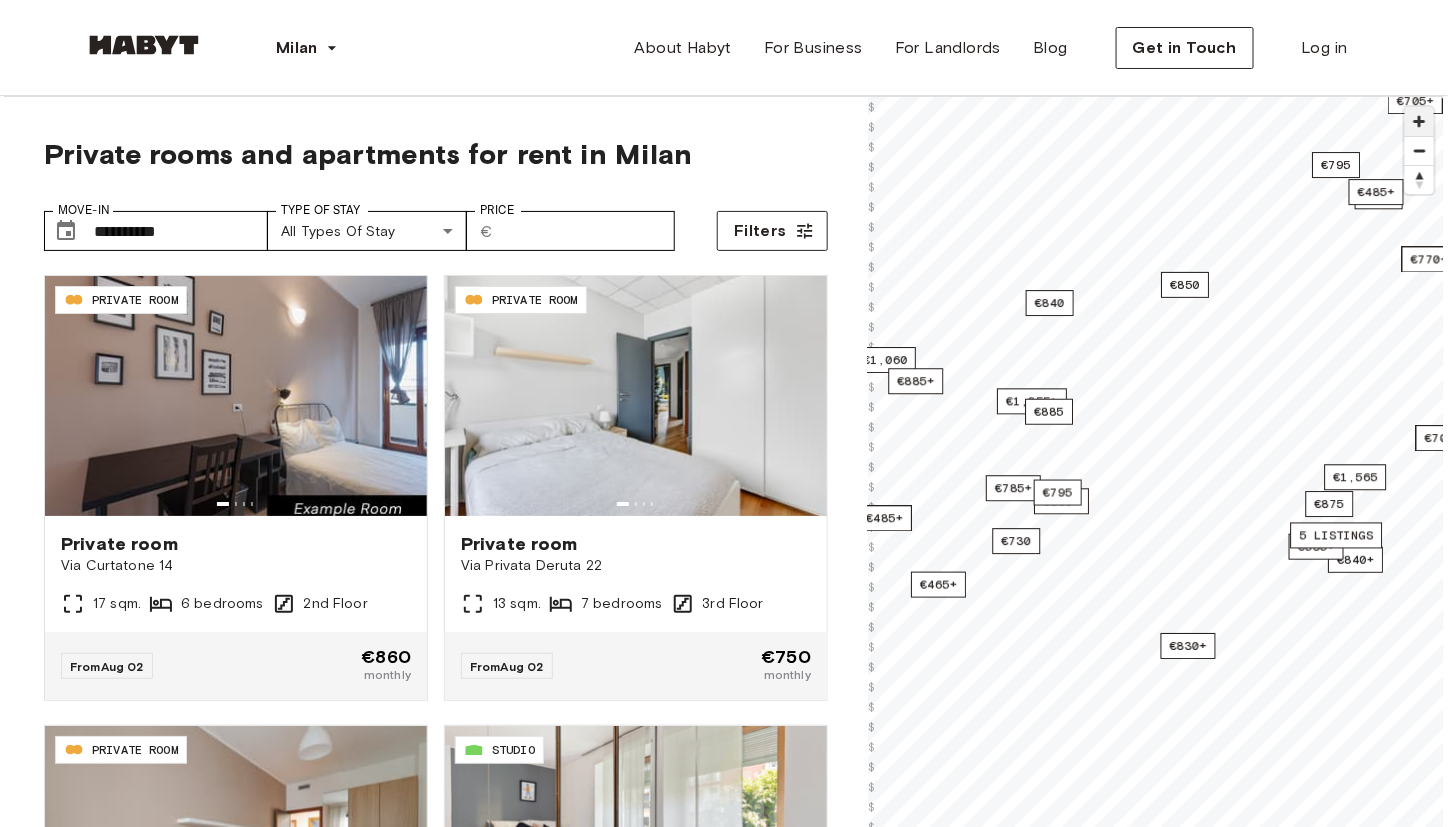 click at bounding box center [1419, 121] 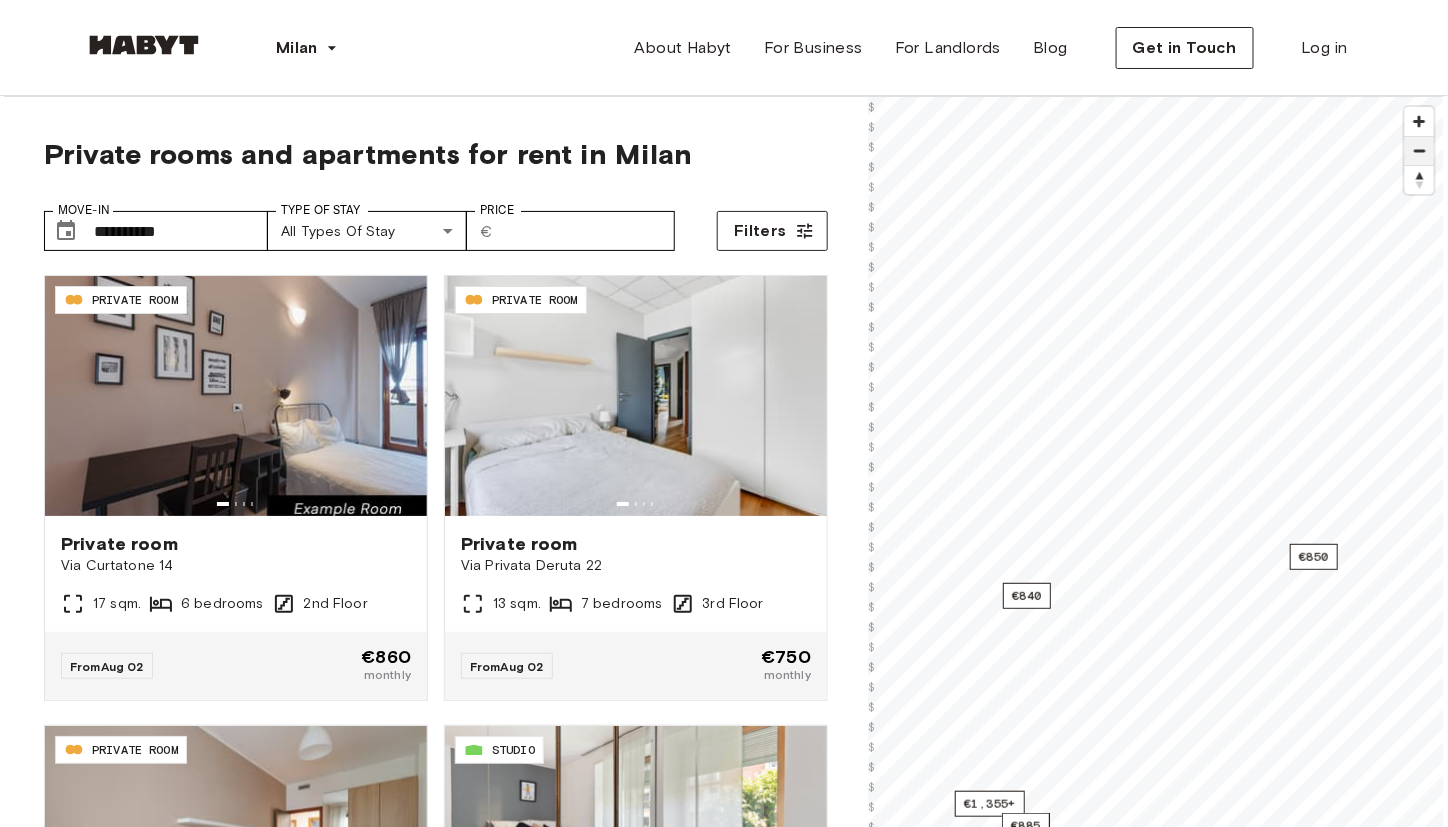 click at bounding box center (1419, 151) 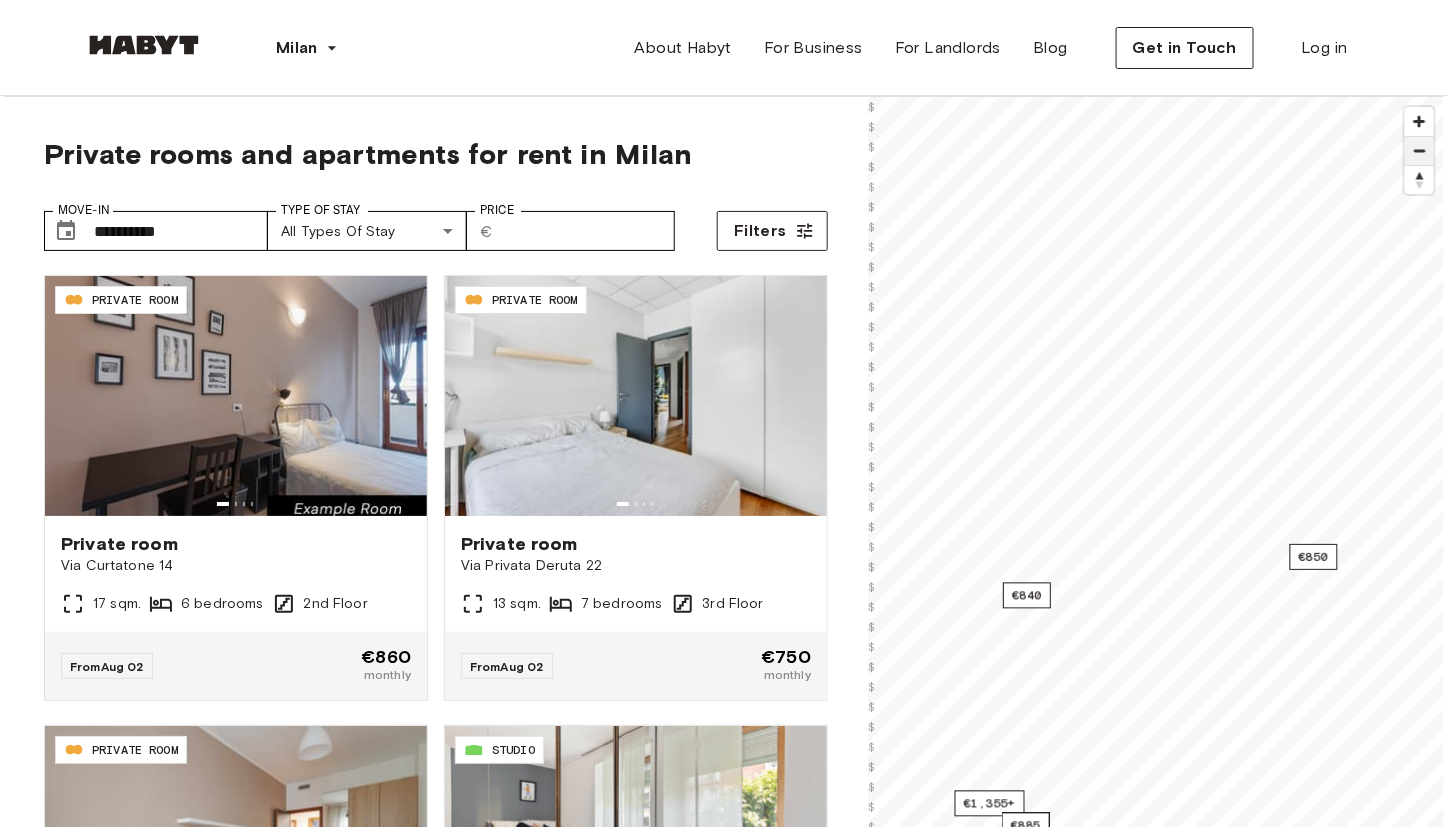 click at bounding box center [1419, 151] 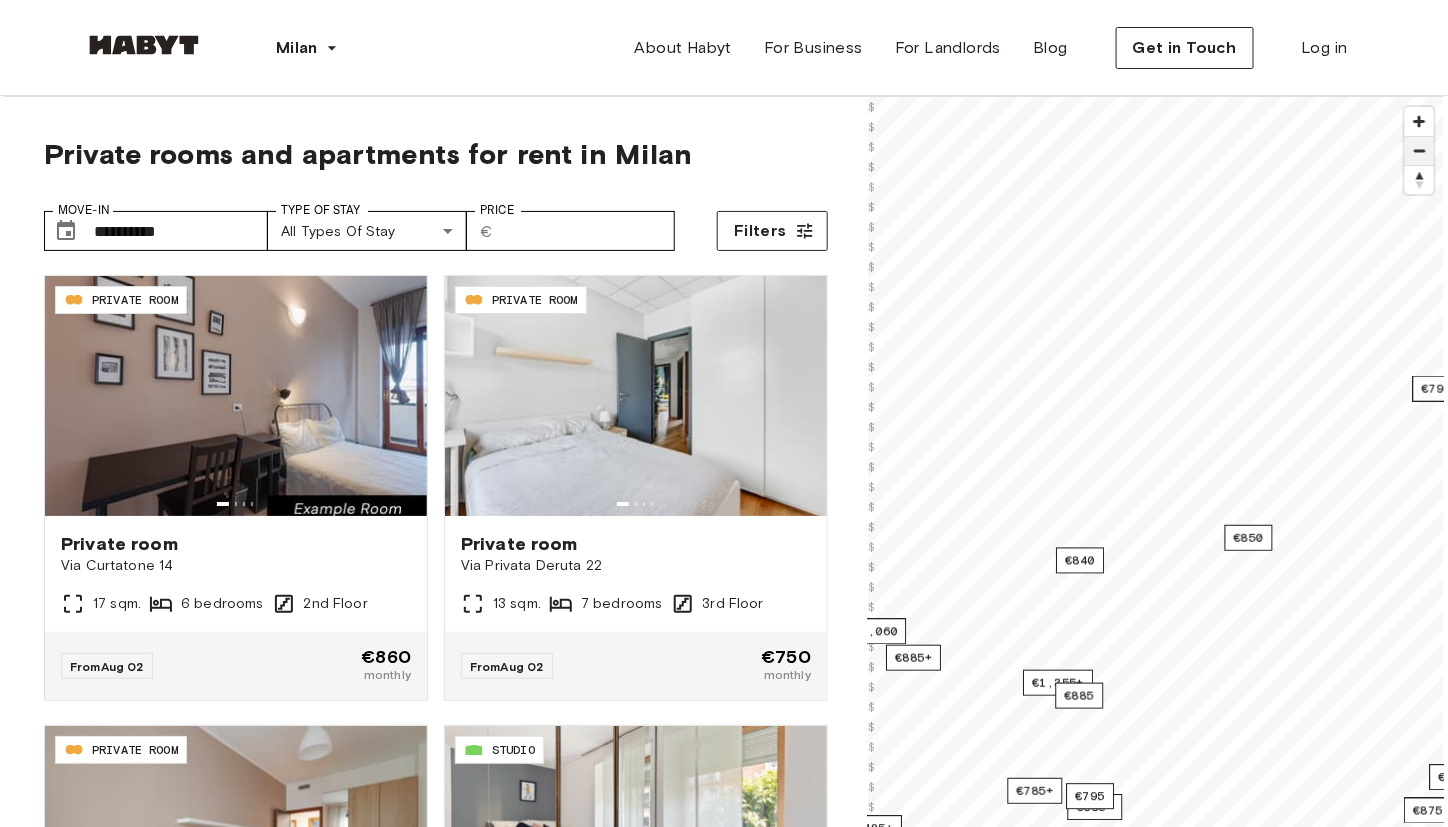 click at bounding box center [1419, 151] 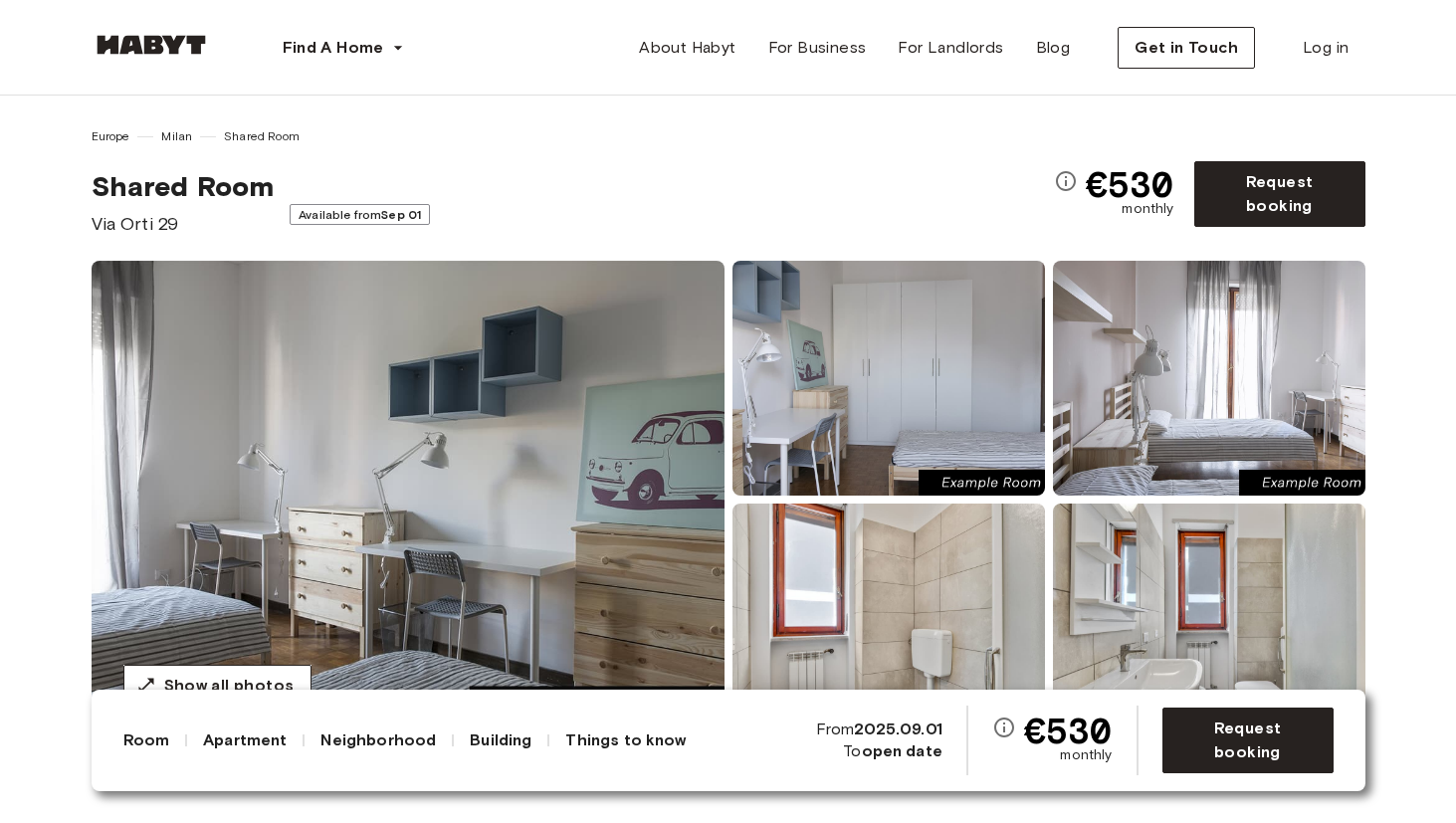 scroll, scrollTop: 0, scrollLeft: 0, axis: both 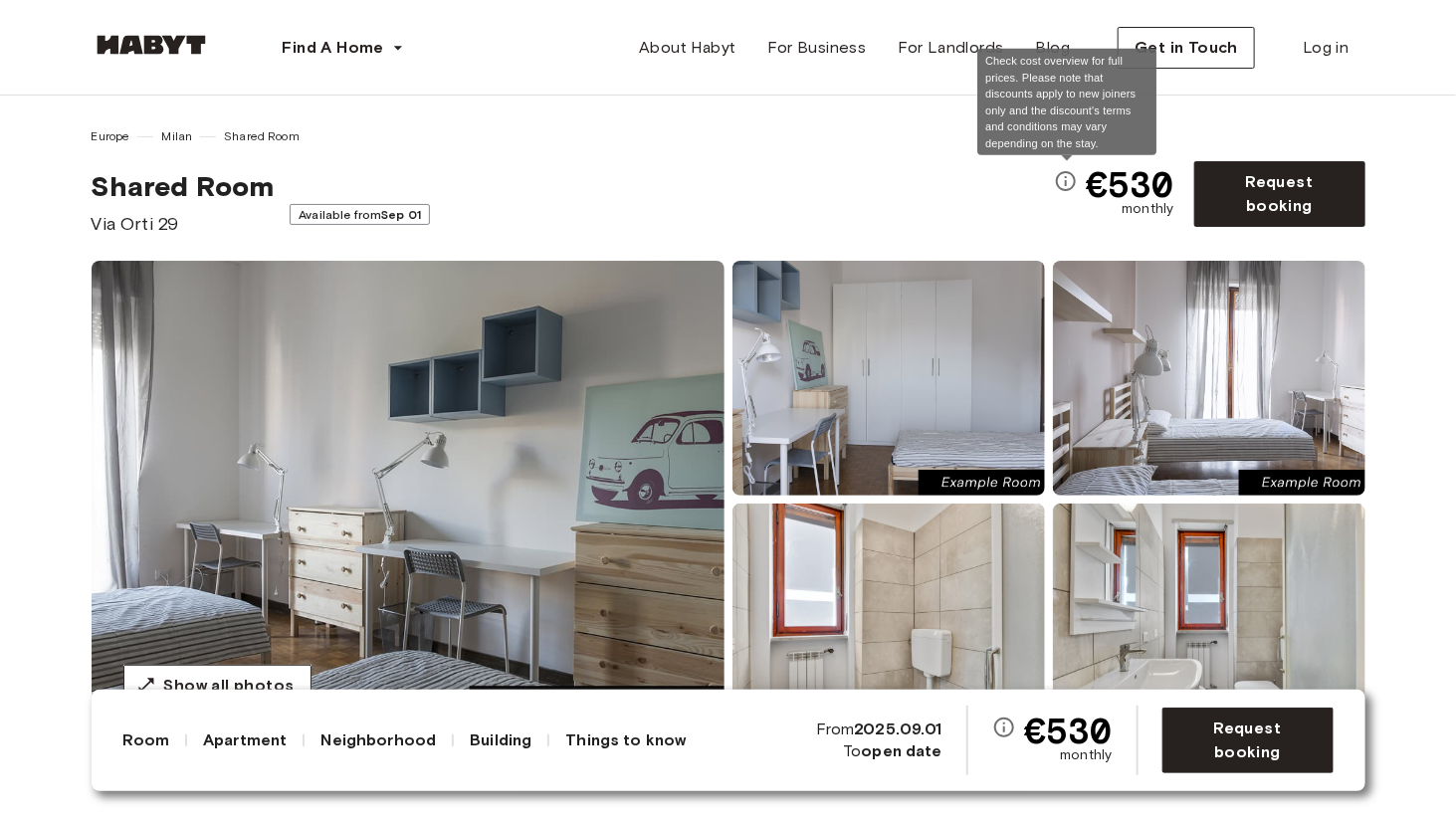 click 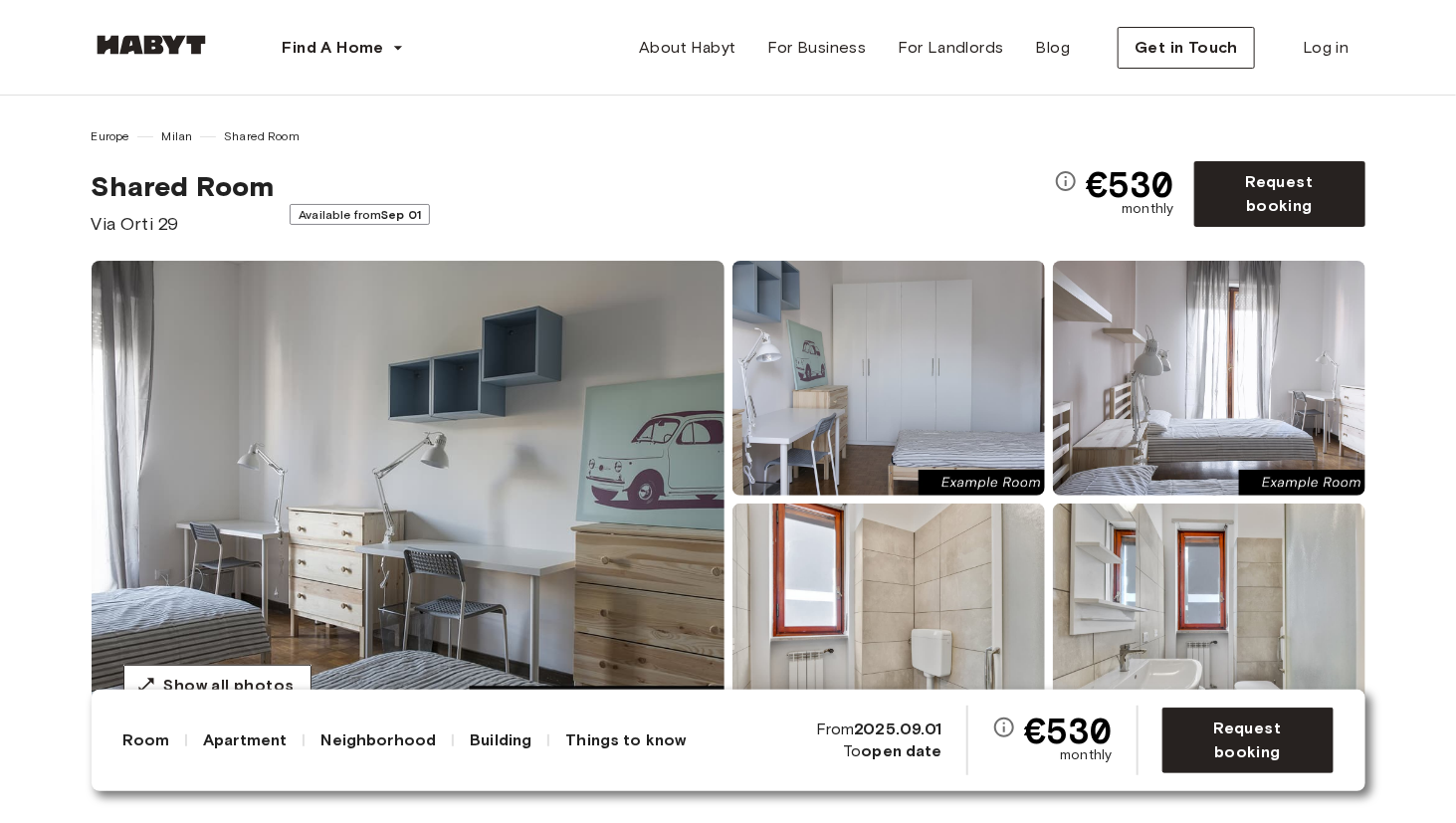 click on "Shared Room Via Orti 29 Available from  Sep 01" at bounding box center [572, 203] 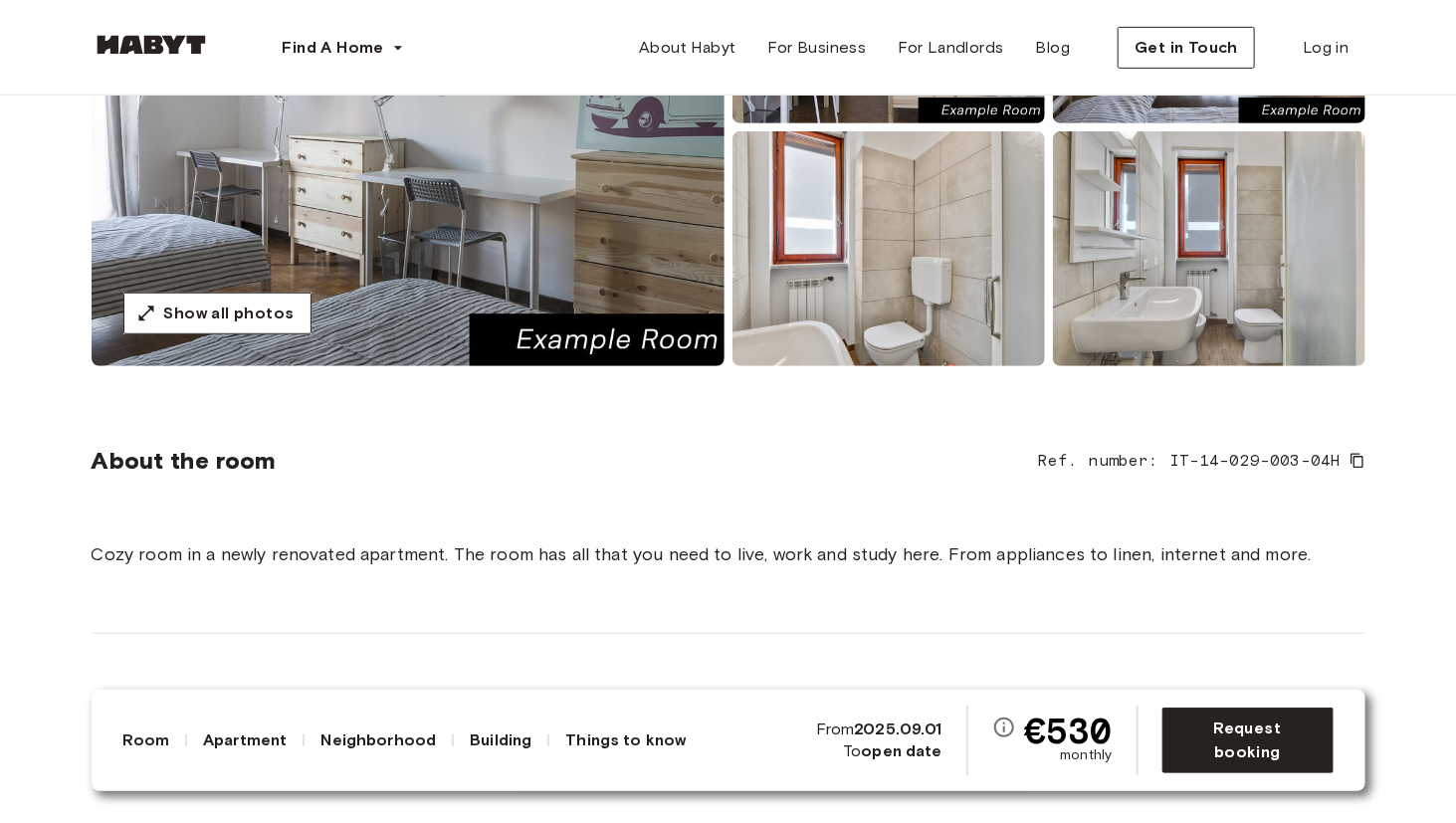 scroll, scrollTop: 376, scrollLeft: 0, axis: vertical 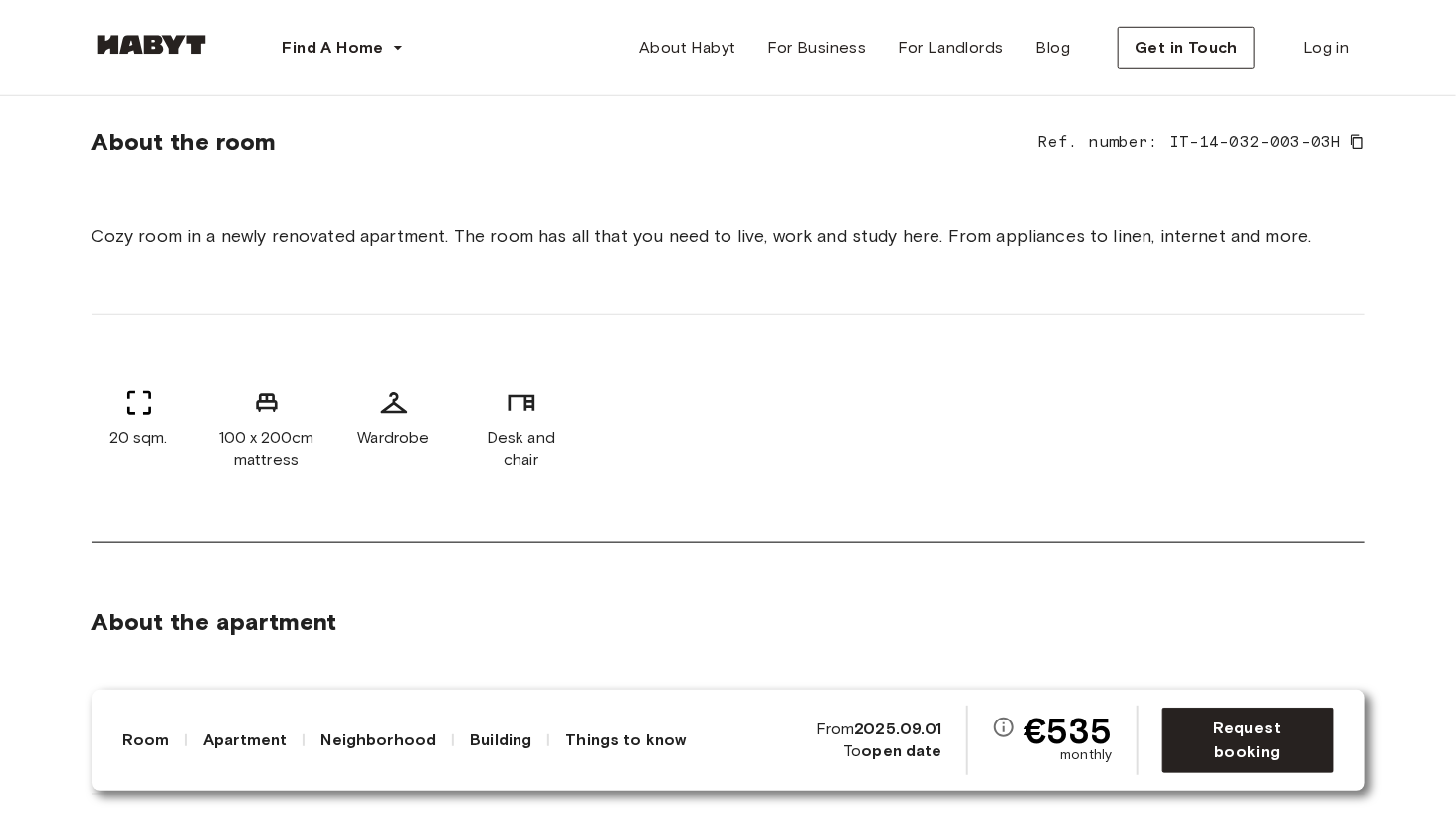 click on "€535 monthly From  2025.09.01 To  open date" at bounding box center [964, 740] 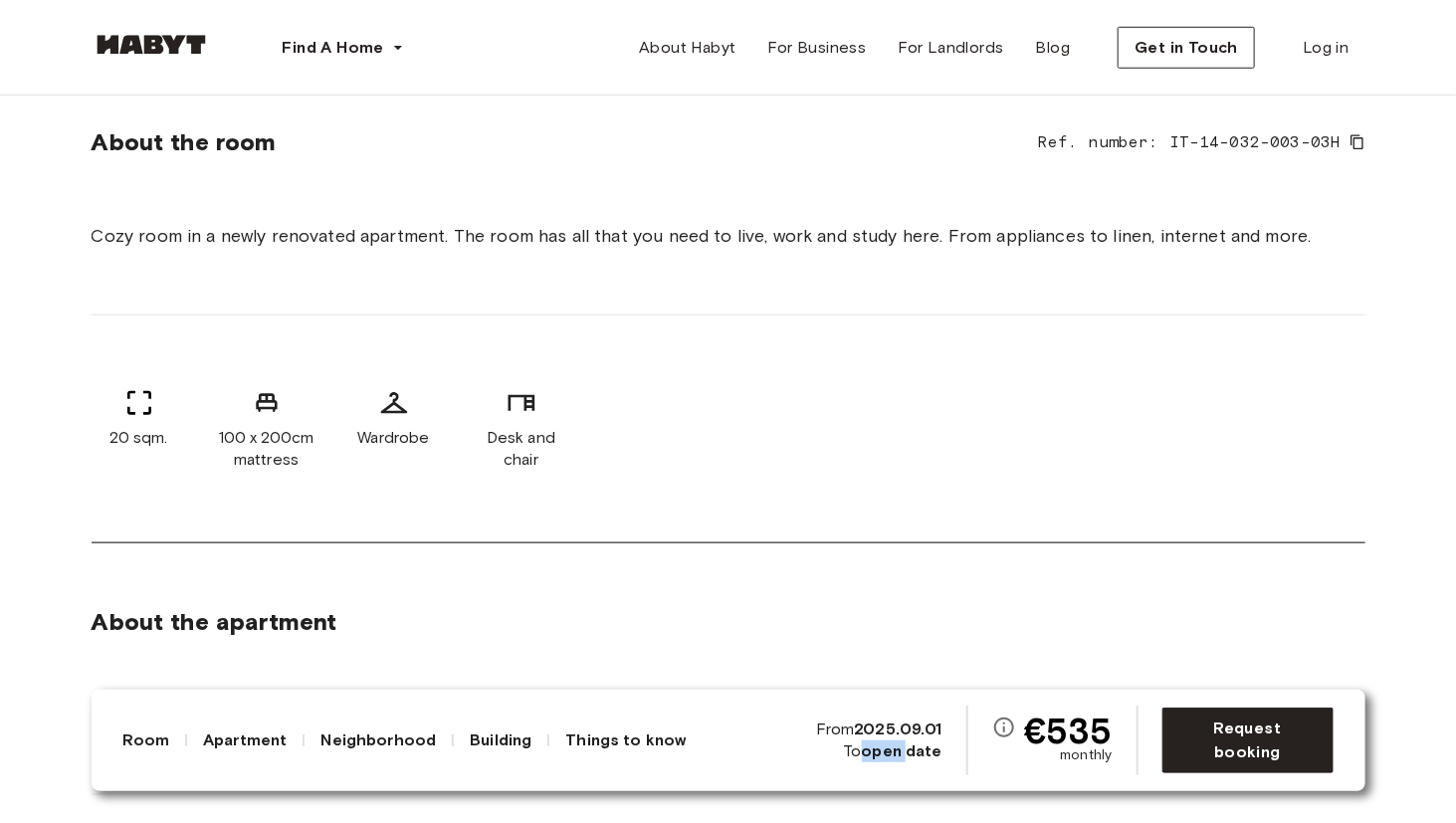 click on "€535 monthly From  2025.09.01 To  open date" at bounding box center [964, 740] 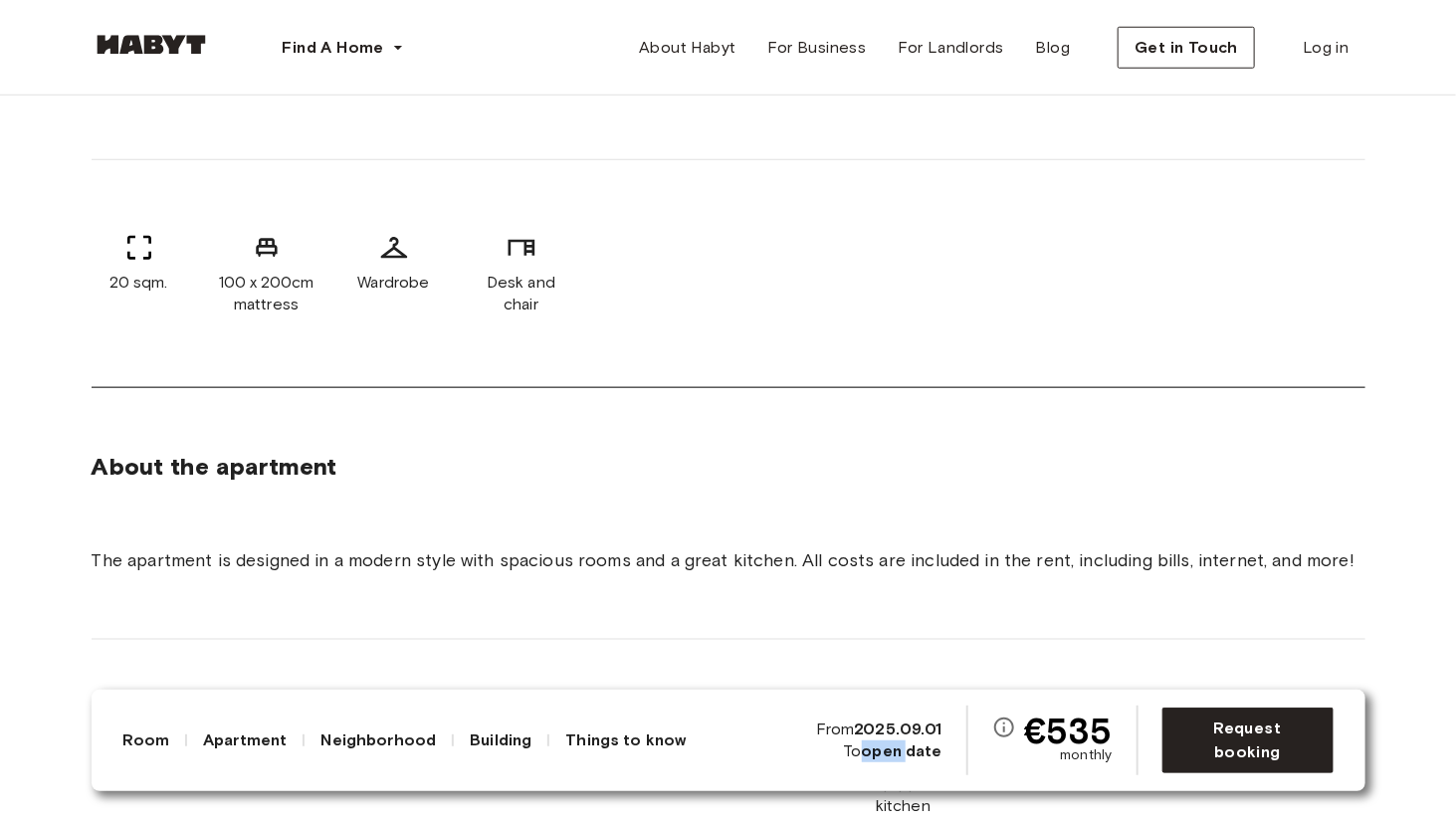 scroll, scrollTop: 881, scrollLeft: 0, axis: vertical 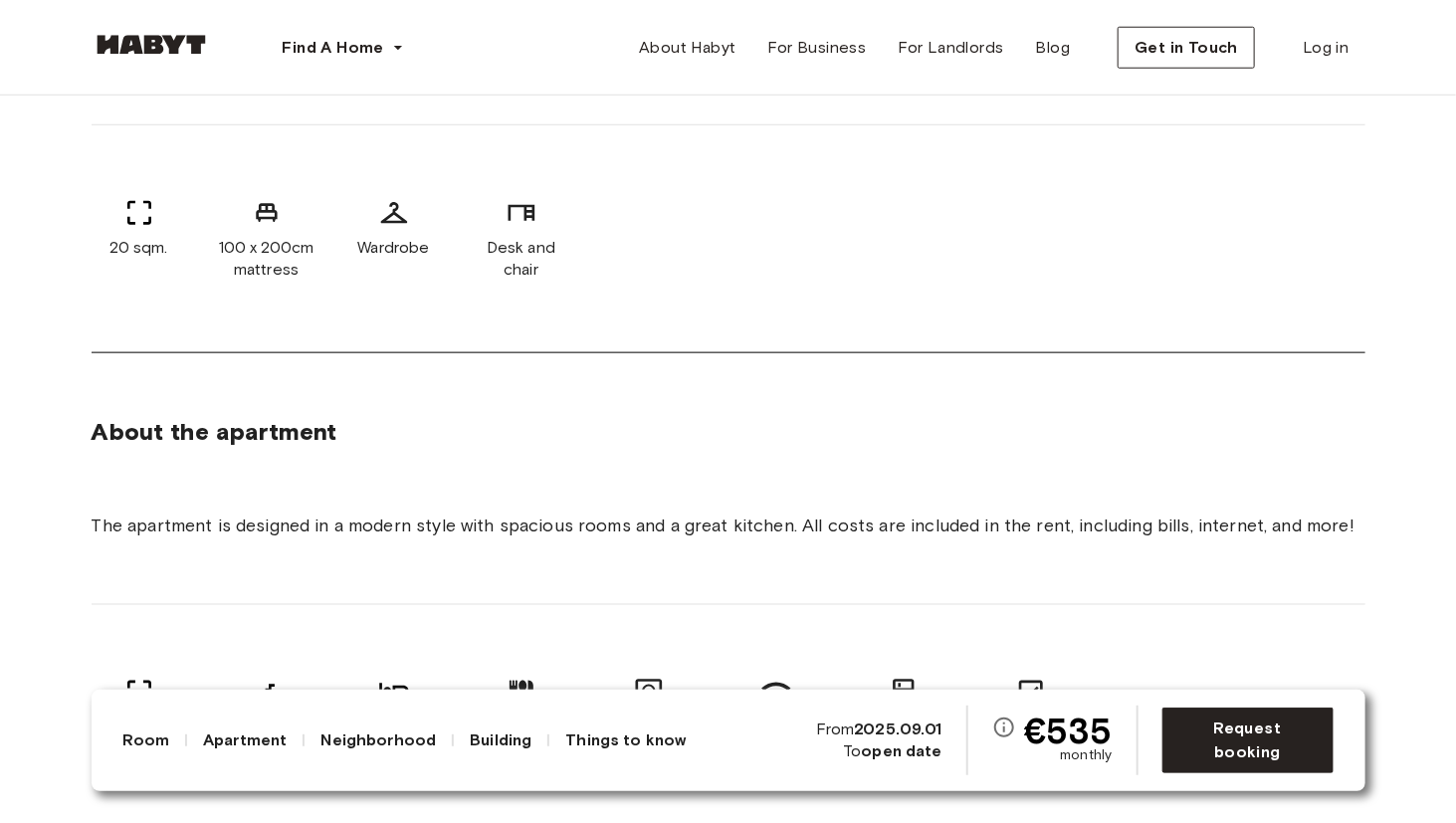 click on "The apartment is designed in a modern style with spacious rooms and a great kitchen. All costs are included in the rent, including bills, internet, and more!" at bounding box center [728, 525] 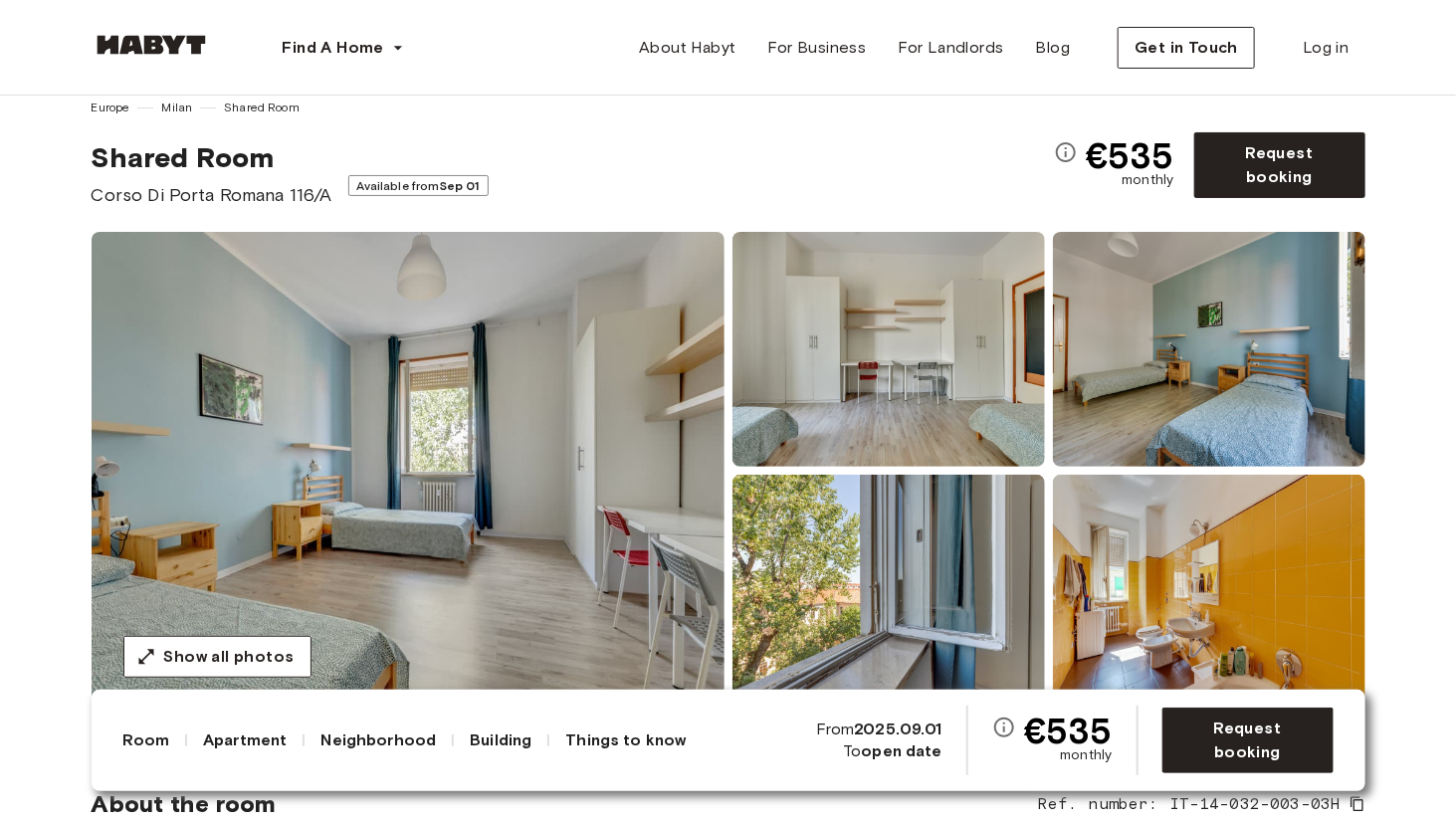 scroll, scrollTop: 0, scrollLeft: 0, axis: both 